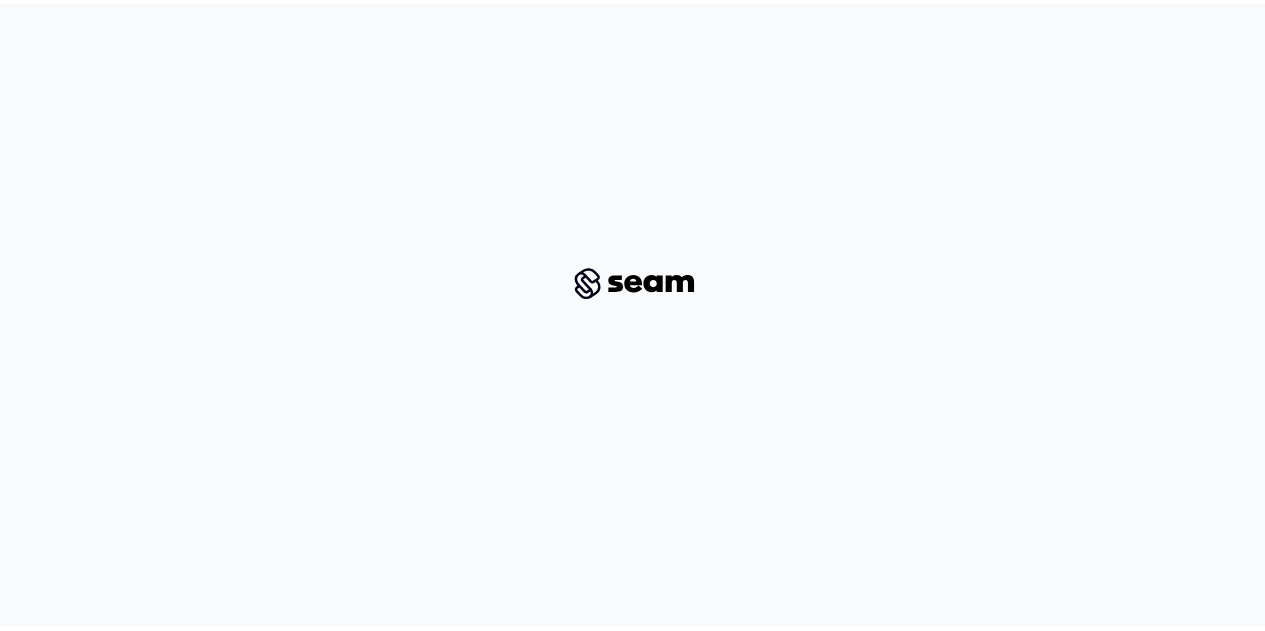 scroll, scrollTop: 0, scrollLeft: 0, axis: both 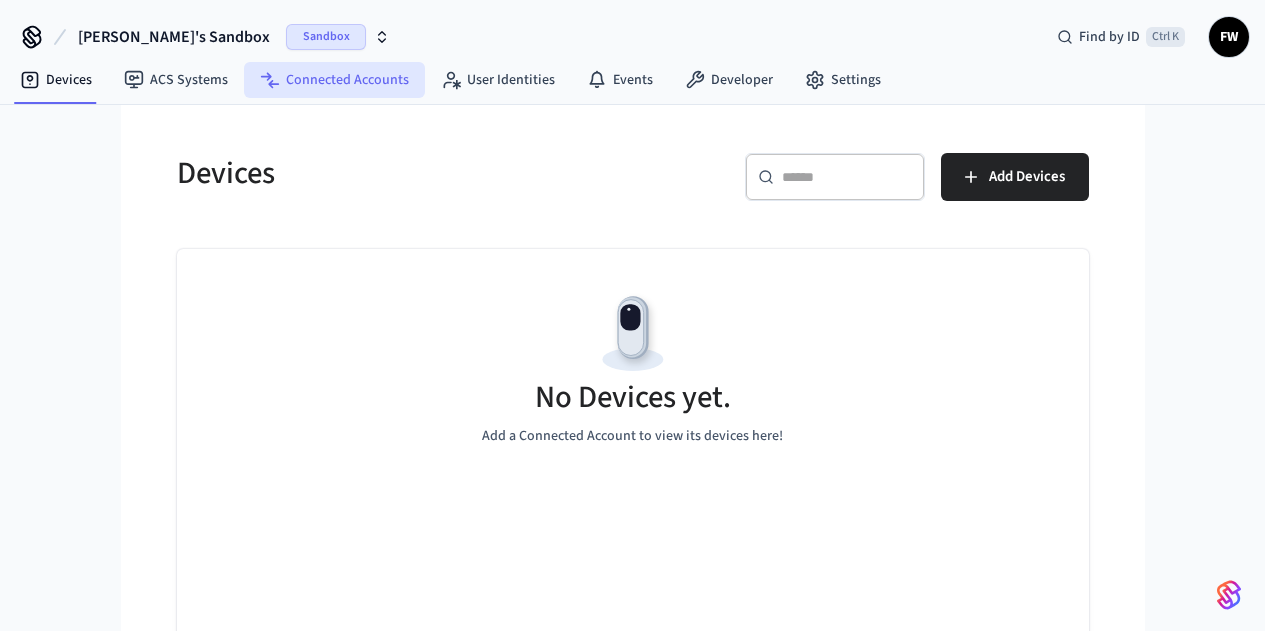 click on "Connected Accounts" at bounding box center (334, 80) 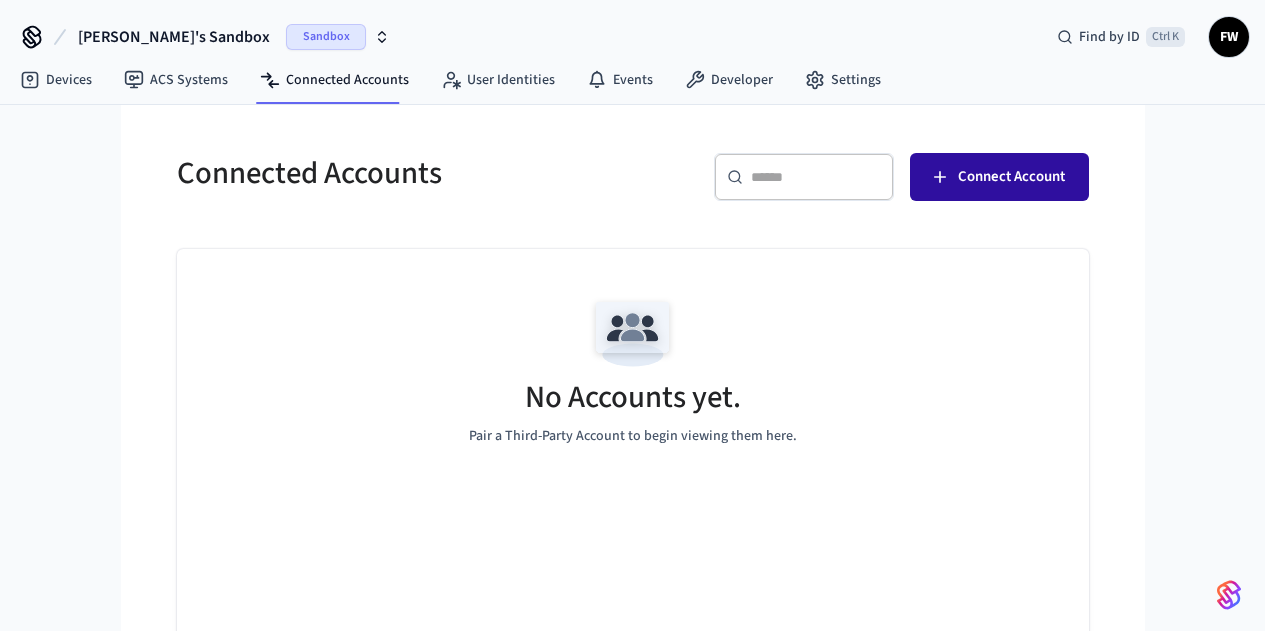 click on "Connect Account" at bounding box center [999, 177] 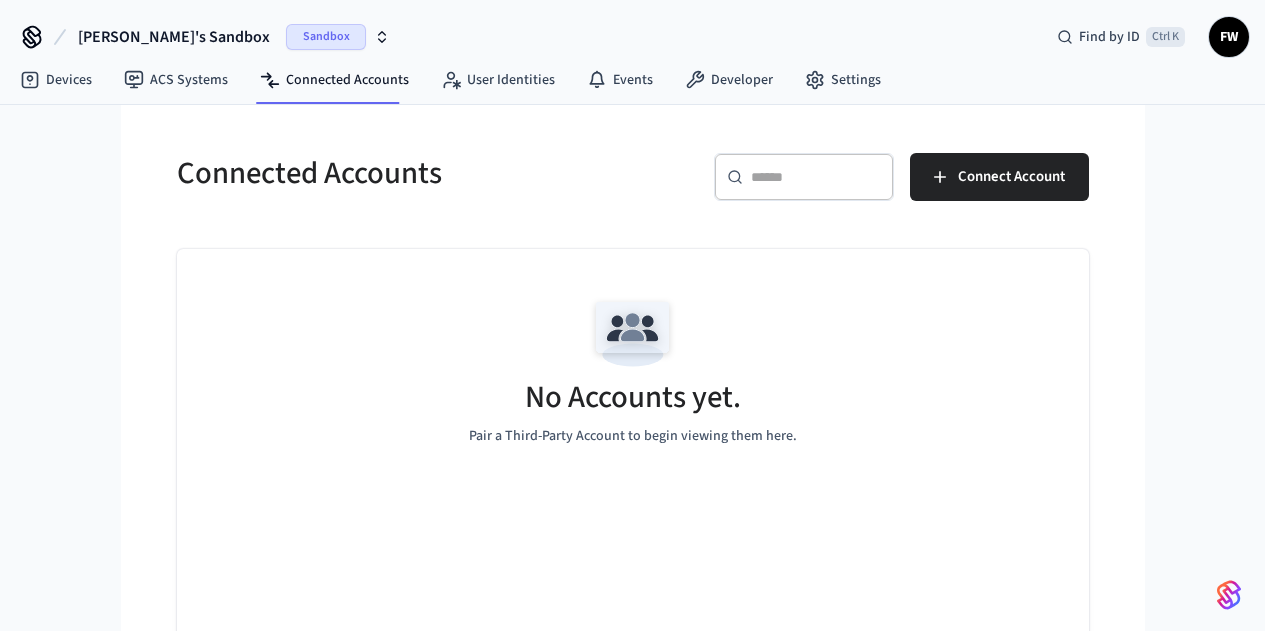 click on "[PERSON_NAME]'s Sandbox" at bounding box center [174, 37] 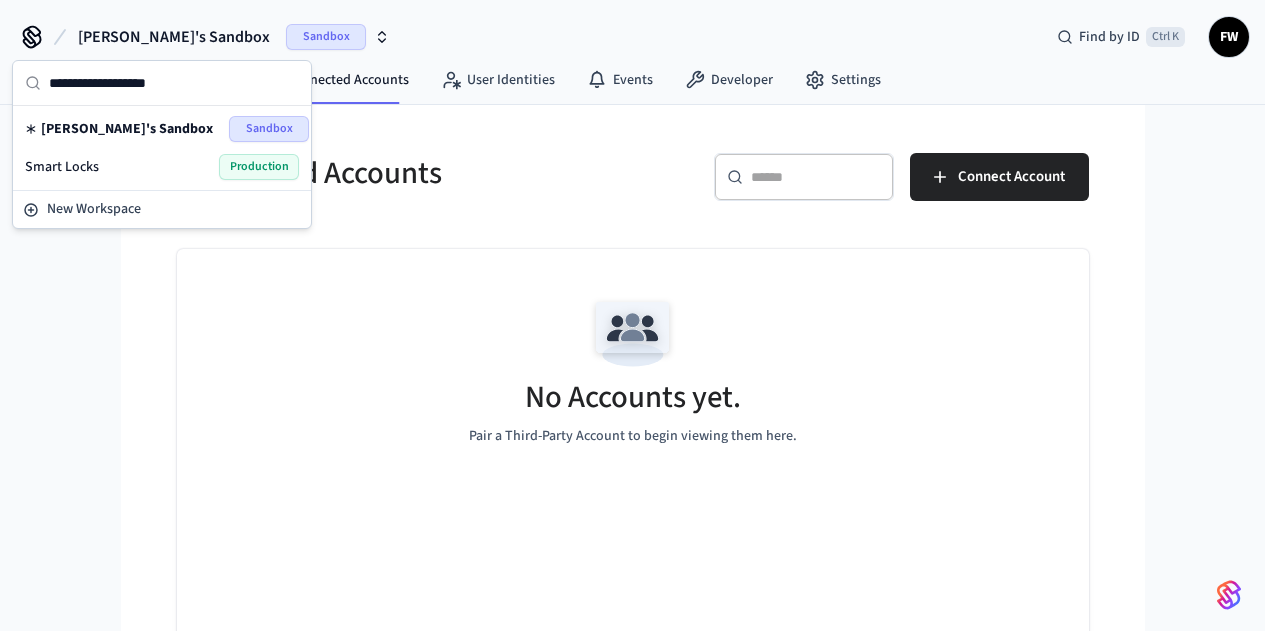 click on "Smart Locks Production" at bounding box center (162, 167) 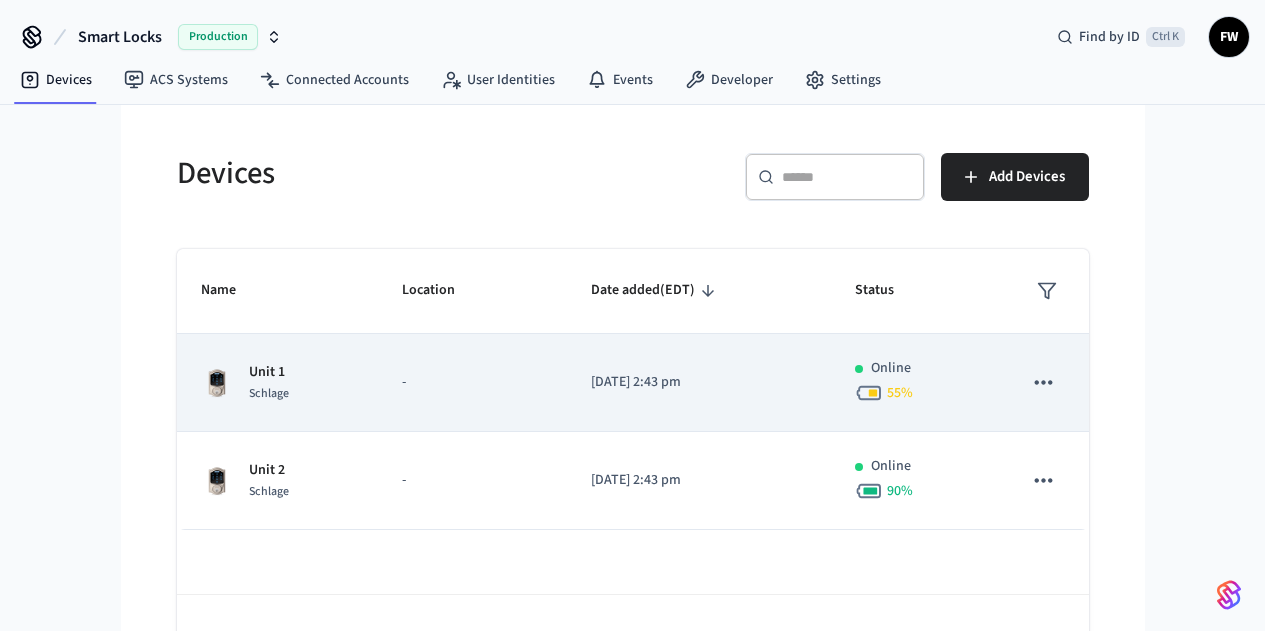 scroll, scrollTop: 59, scrollLeft: 0, axis: vertical 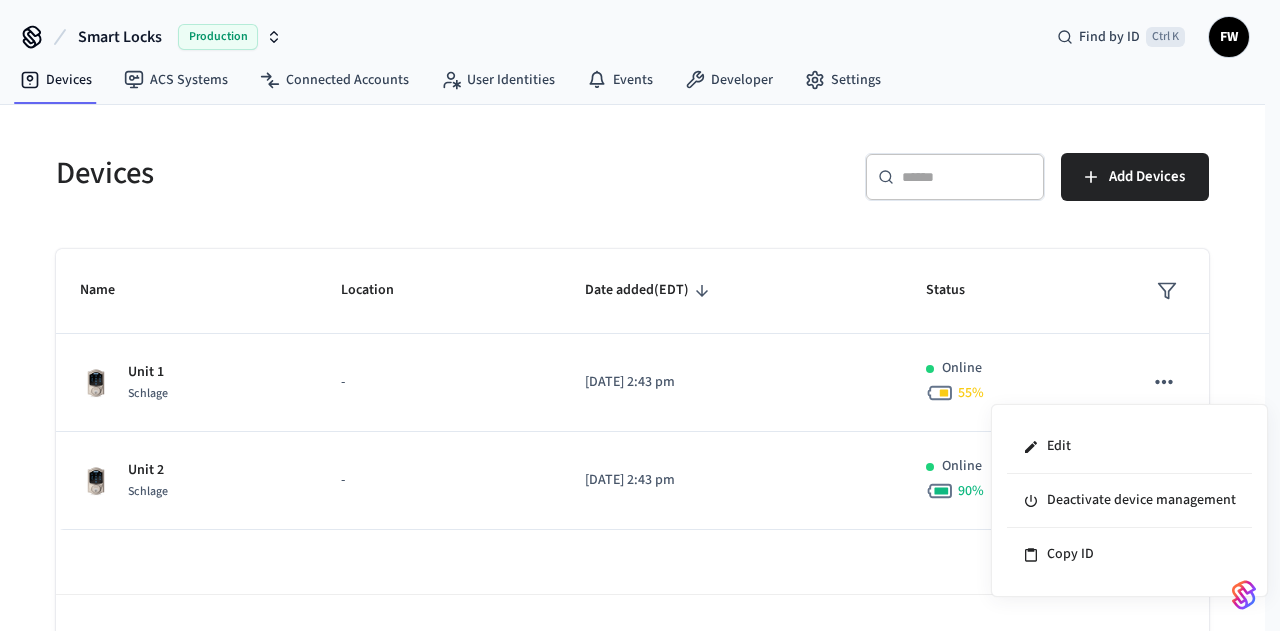 click at bounding box center (640, 315) 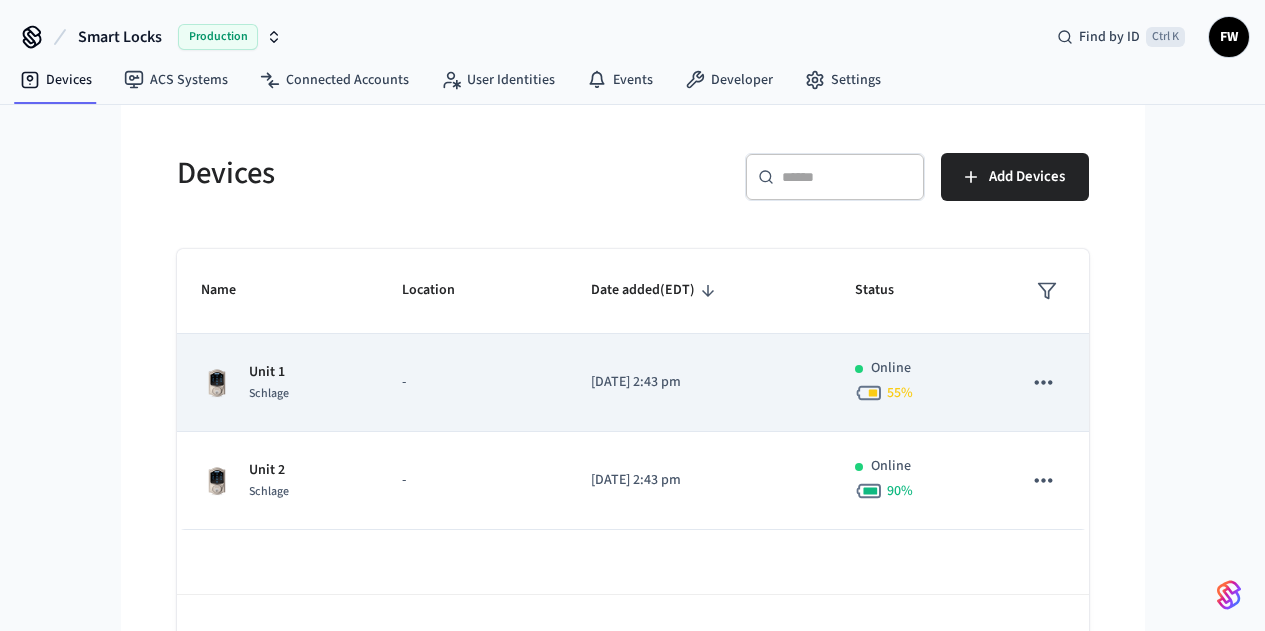 click at bounding box center (217, 383) 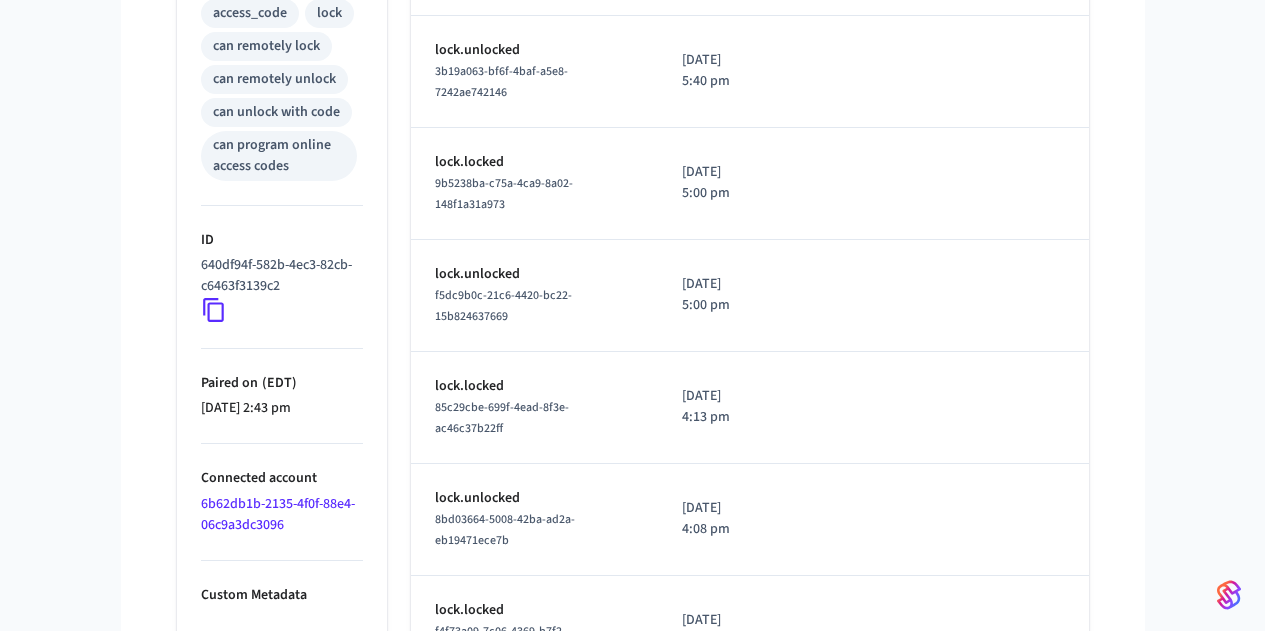 scroll, scrollTop: 873, scrollLeft: 0, axis: vertical 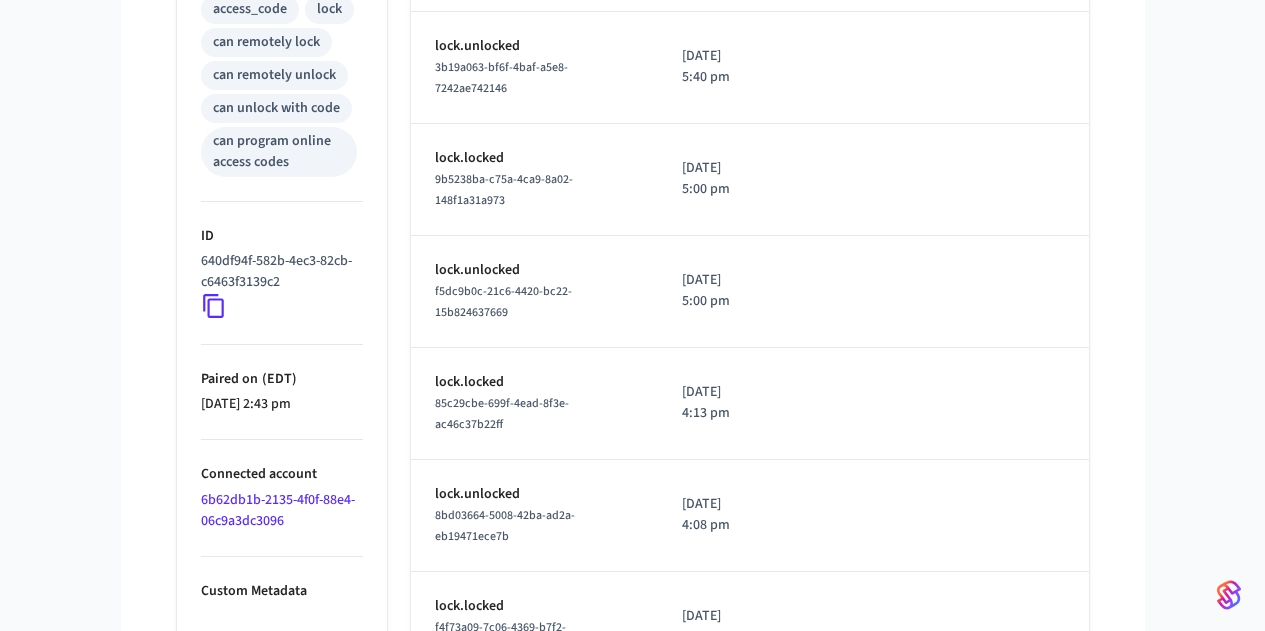click on "Type Schlage Status Online Battery 55% Lock Status Locked Location — Capabilities access_code lock can remotely lock can remotely unlock can unlock with code can program online access codes ID 640df94f-582b-4ec3-82cb-c6463f3139c2 Paired on ( EDT ) [DATE] 2:43 pm Connected account 6b62db1b-2135-4f0f-88e4-06c9a3dc3096 Custom Metadata" at bounding box center (282, 118) 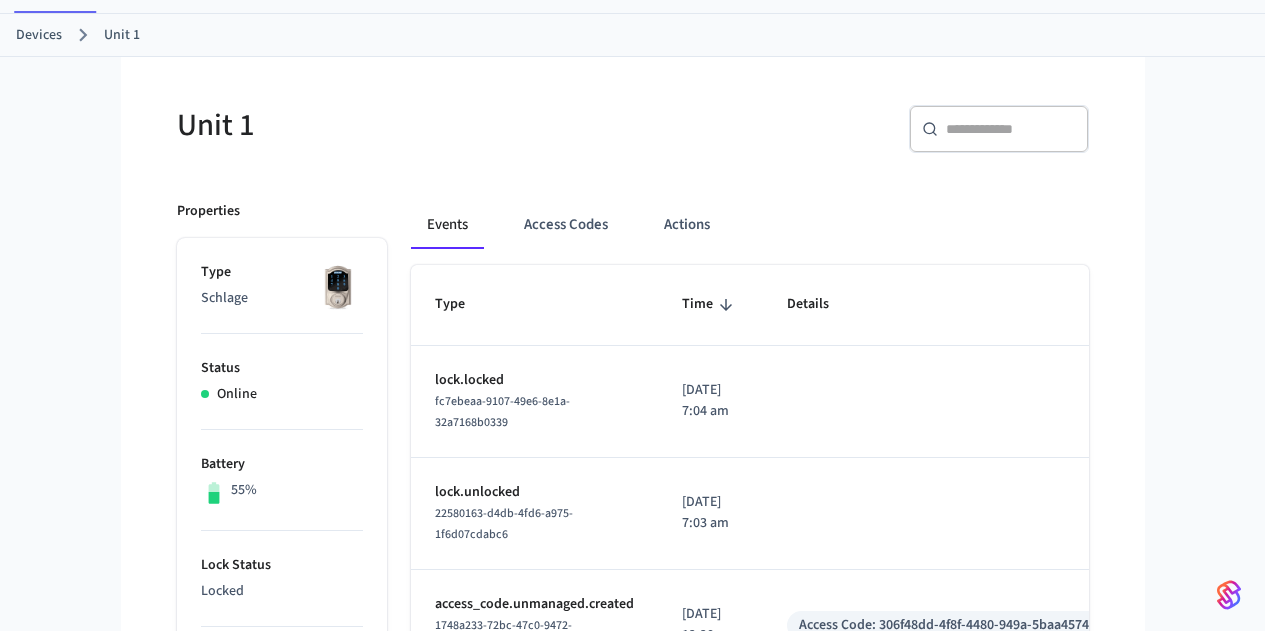 scroll, scrollTop: 0, scrollLeft: 0, axis: both 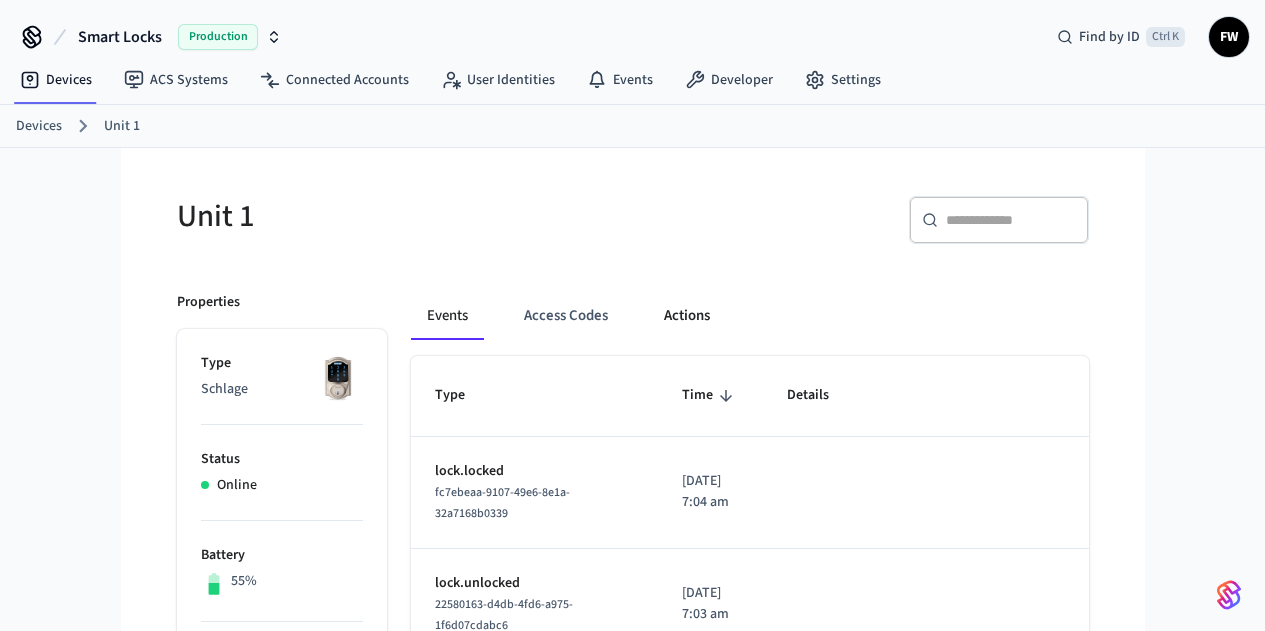 click on "Actions" at bounding box center [687, 316] 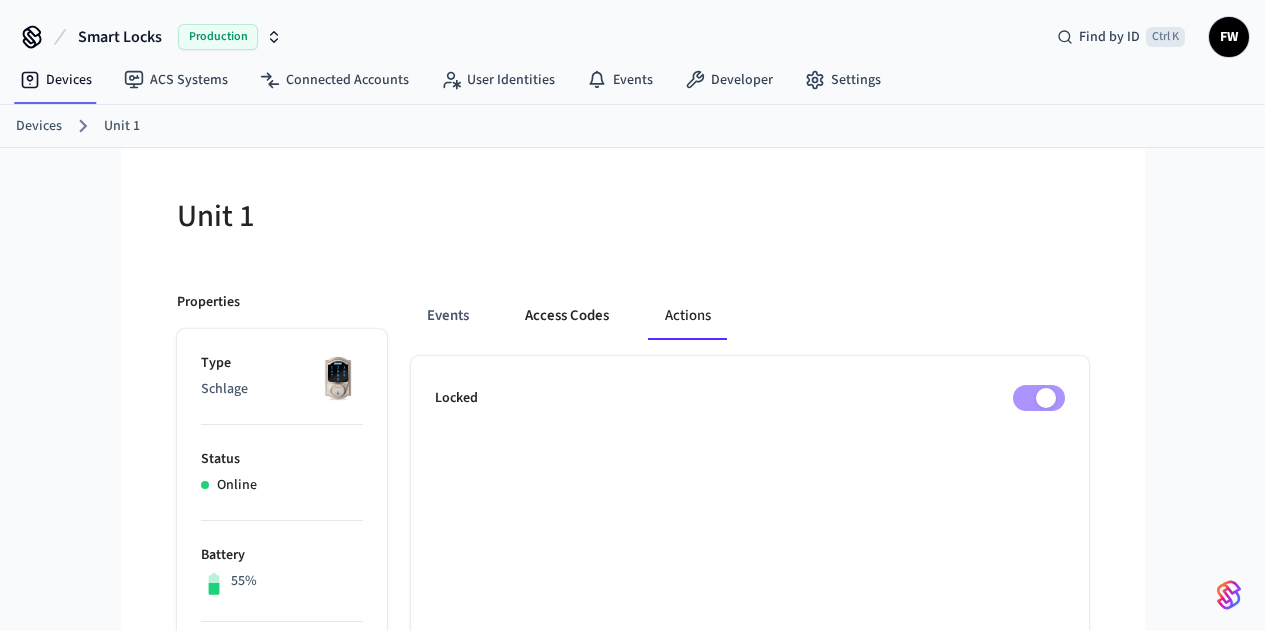 click on "Access Codes" at bounding box center (567, 316) 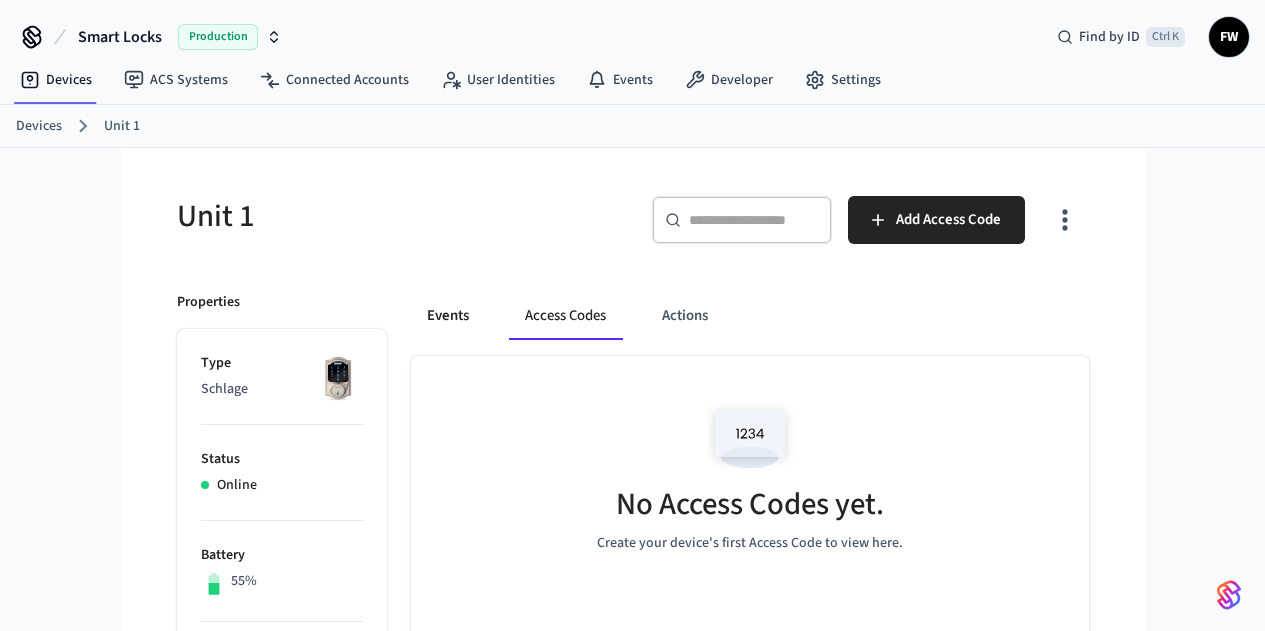 click on "Events" at bounding box center [448, 316] 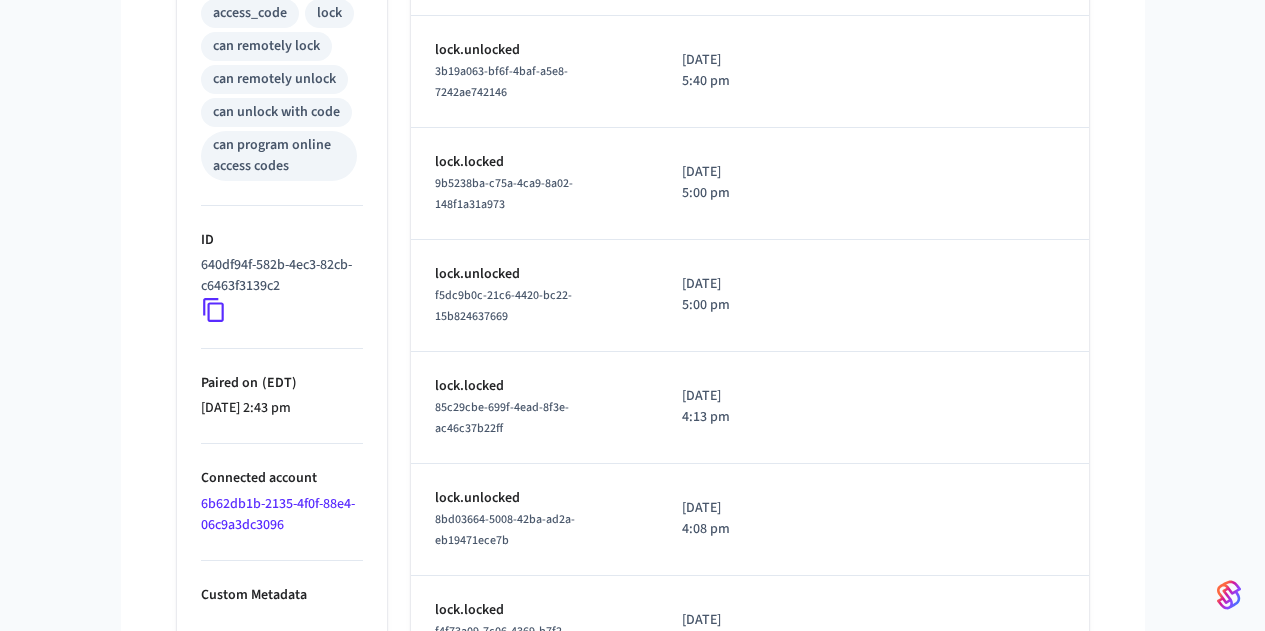 scroll, scrollTop: 870, scrollLeft: 0, axis: vertical 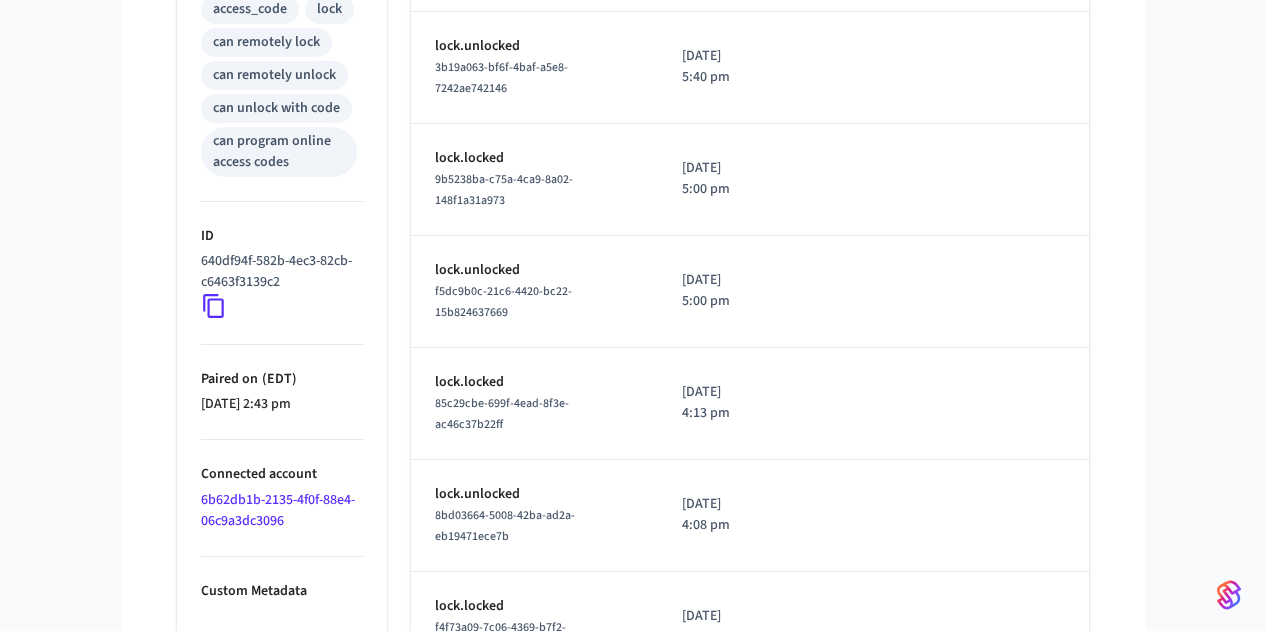 click 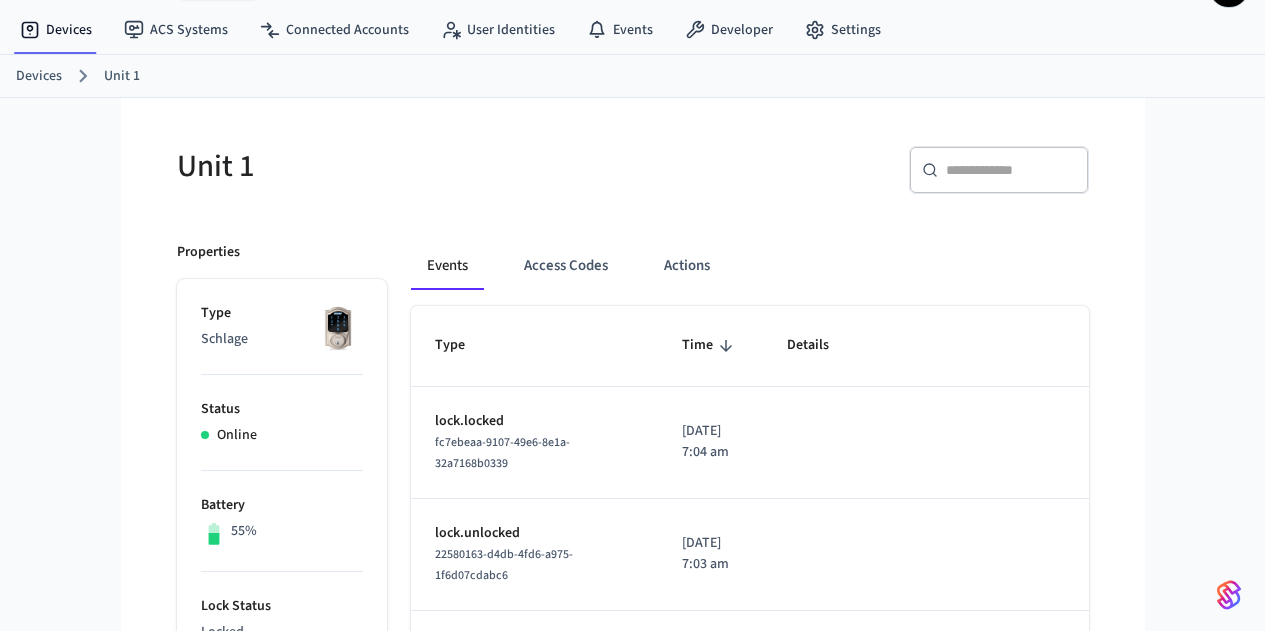 scroll, scrollTop: 0, scrollLeft: 0, axis: both 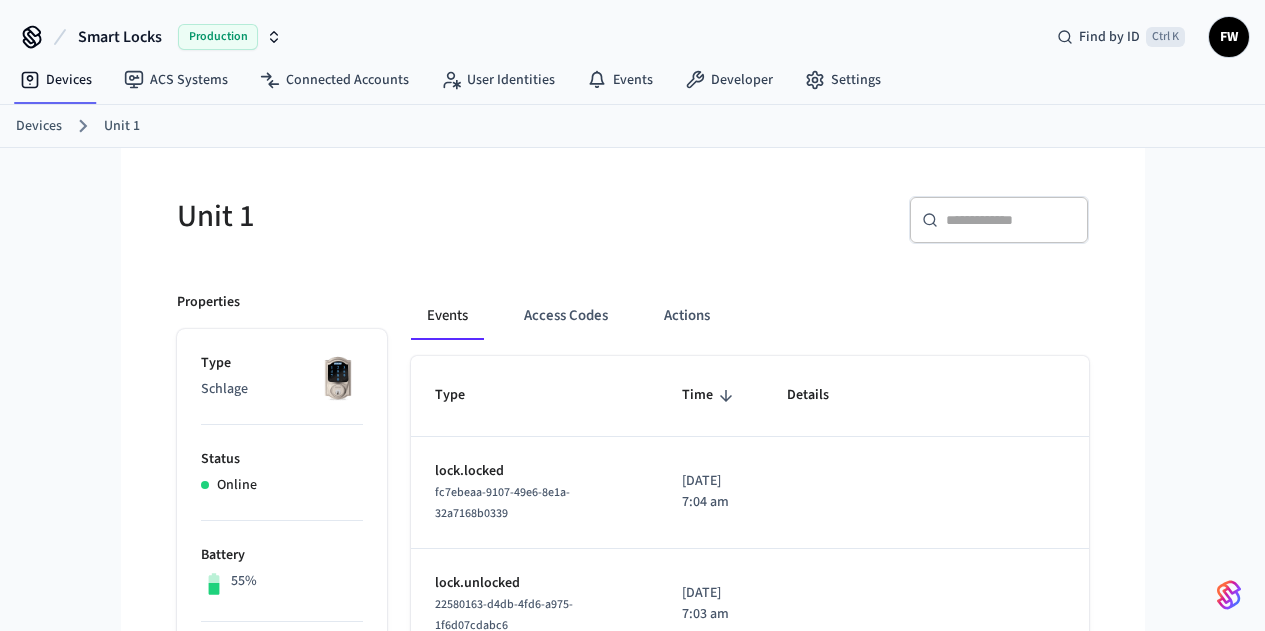 click on "Devices Unit 1" at bounding box center [640, 126] 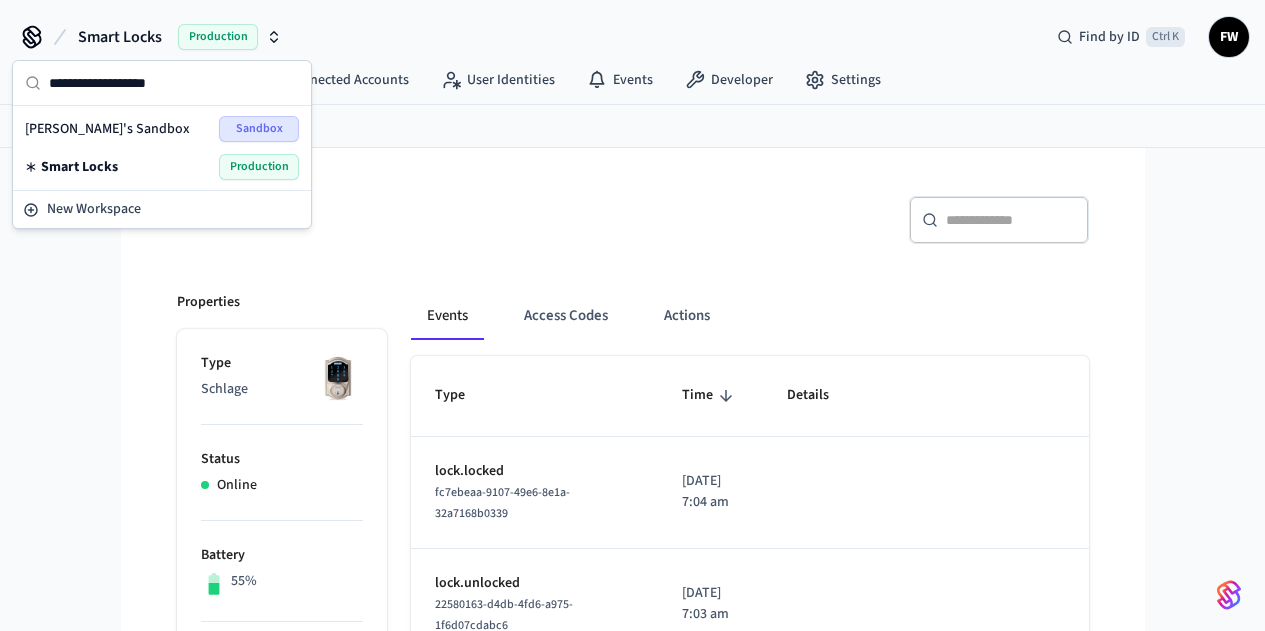 click on "Smart Locks" at bounding box center [79, 167] 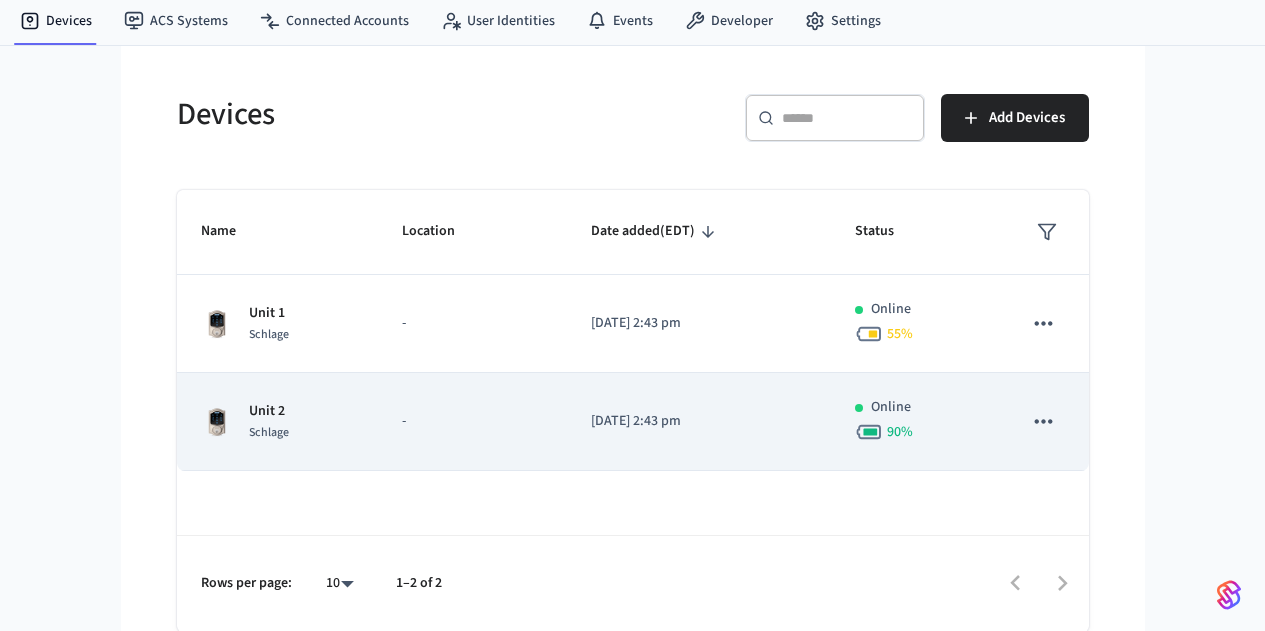 scroll, scrollTop: 0, scrollLeft: 0, axis: both 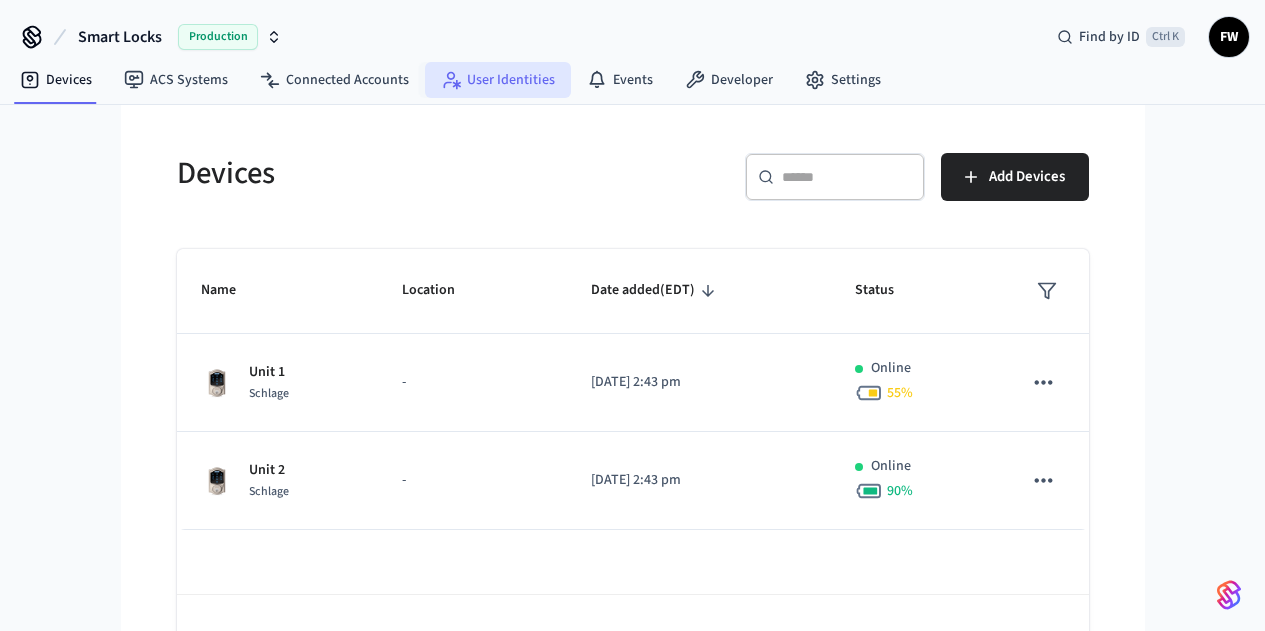 click on "User Identities" at bounding box center (498, 80) 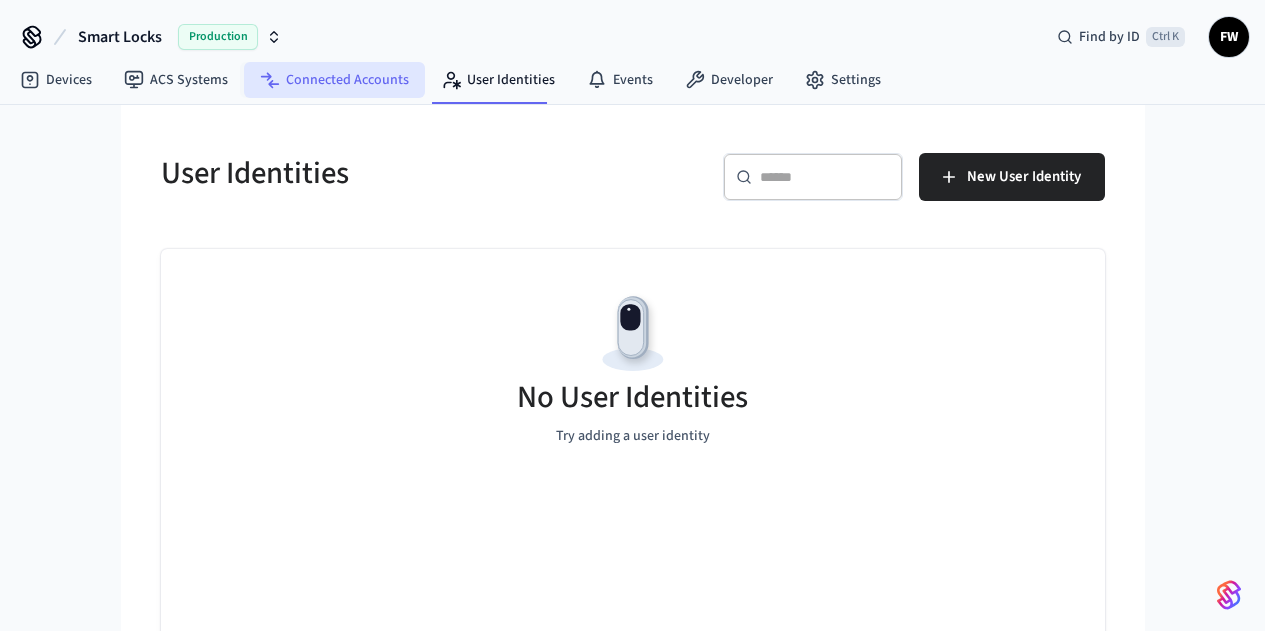 click on "Connected Accounts" at bounding box center (334, 80) 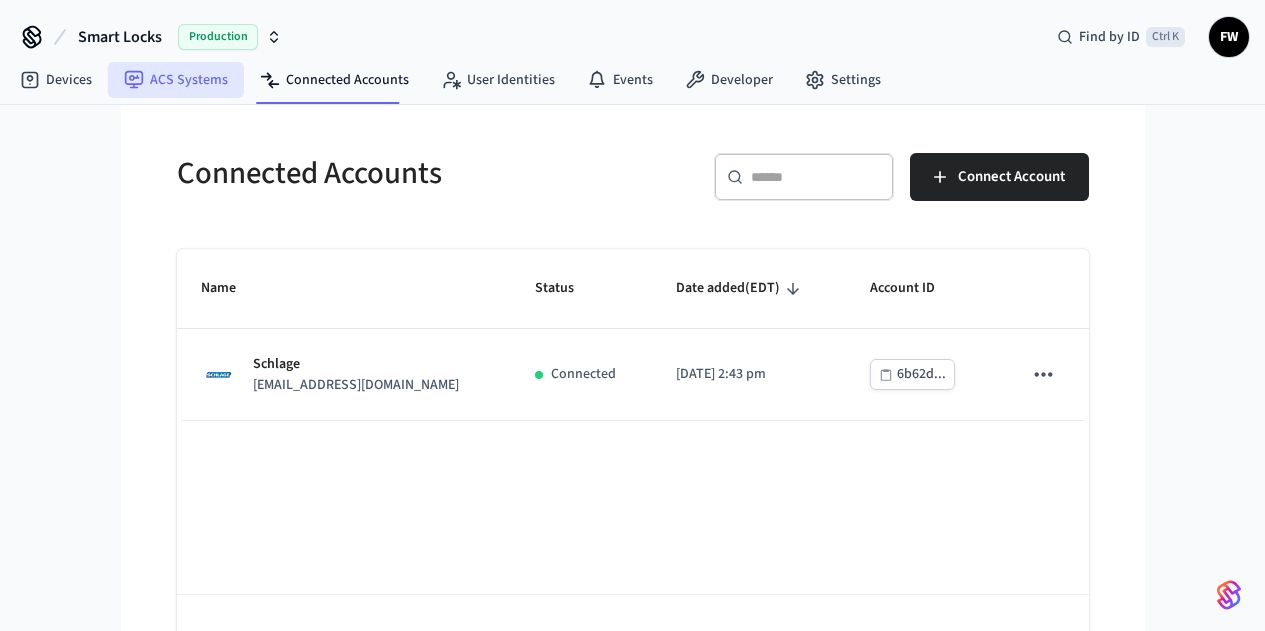 click on "ACS Systems" at bounding box center (176, 80) 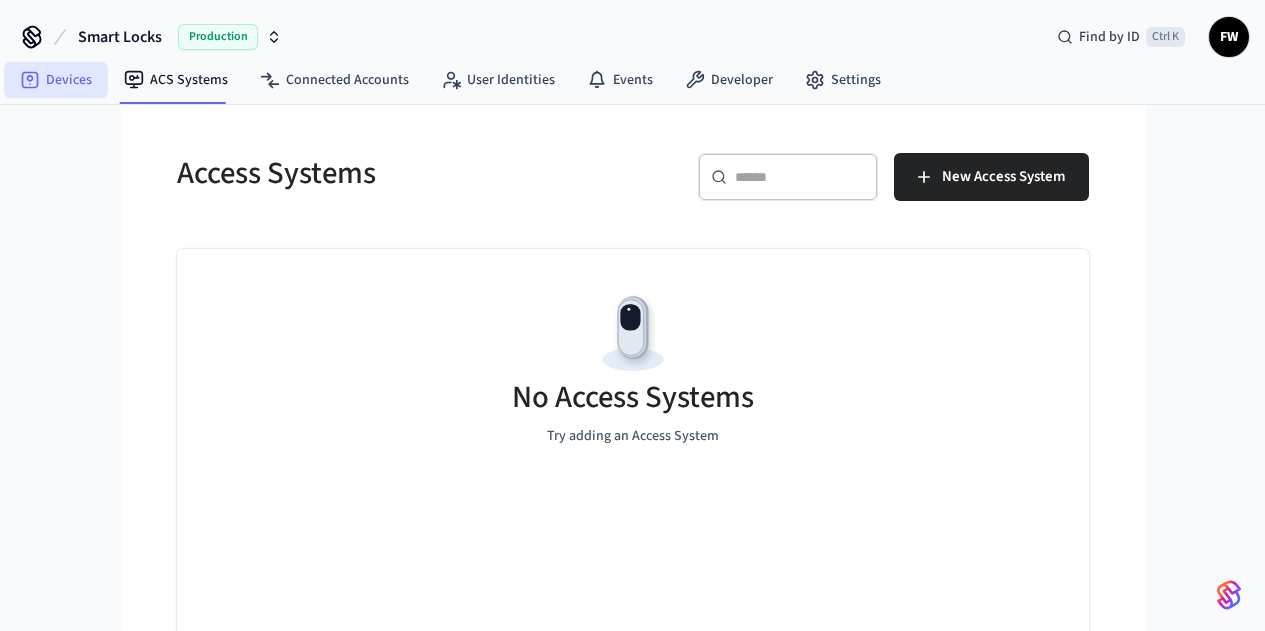 click 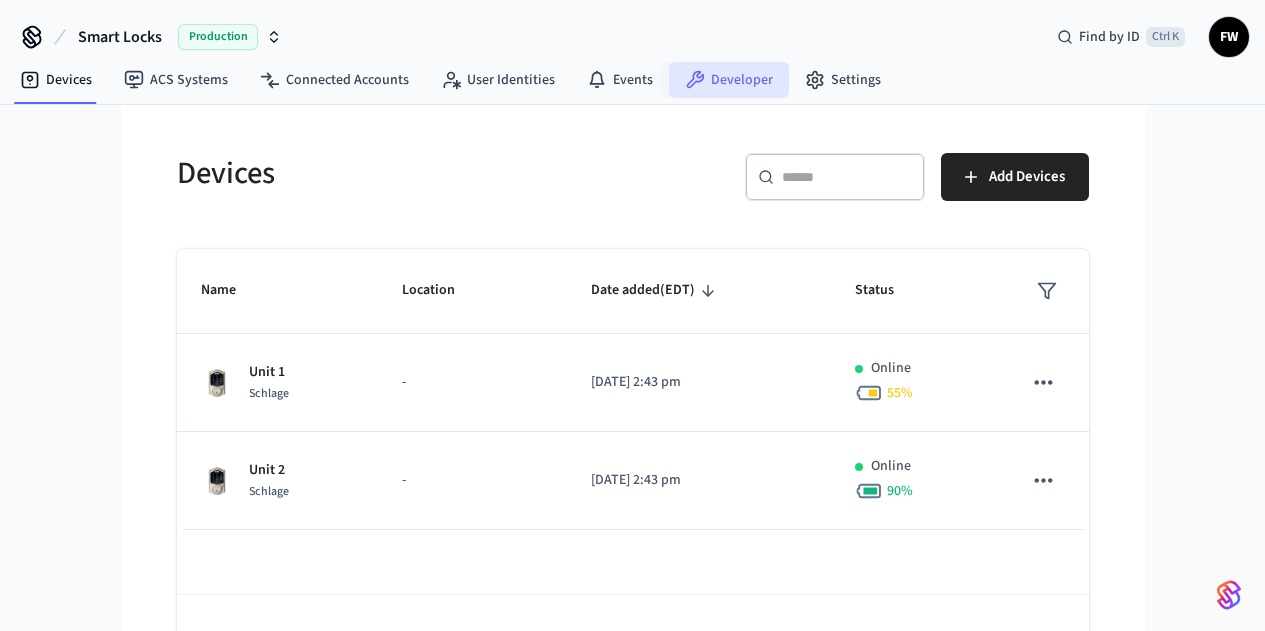 click on "Developer" at bounding box center (729, 80) 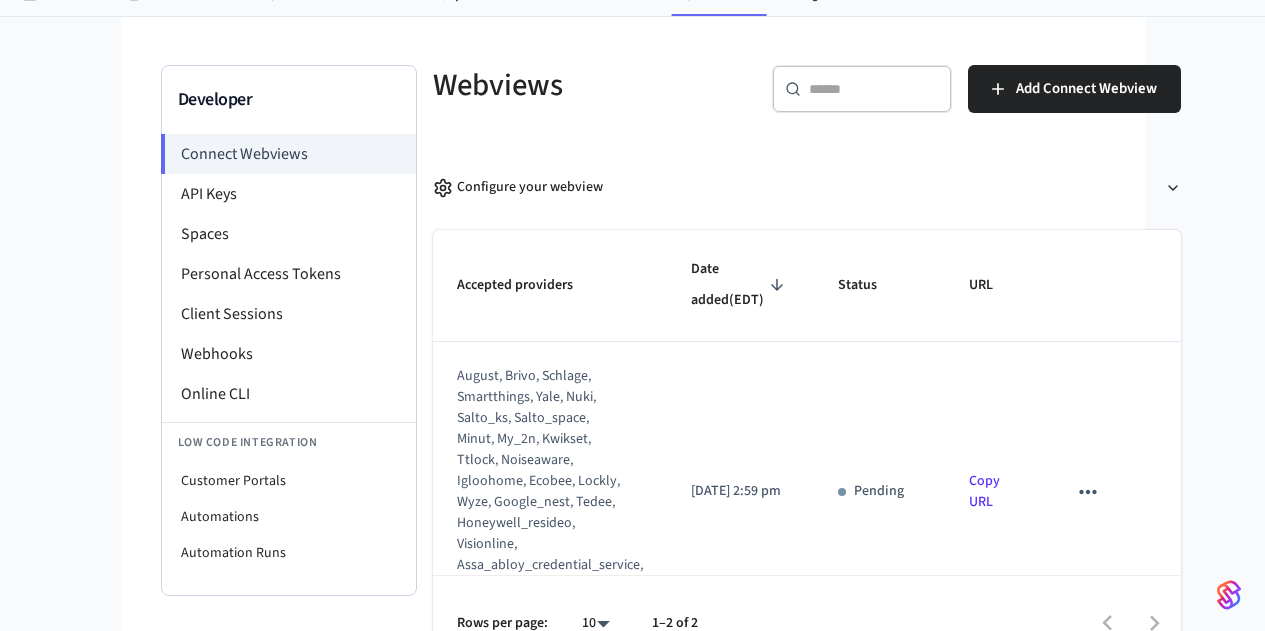 scroll, scrollTop: 128, scrollLeft: 0, axis: vertical 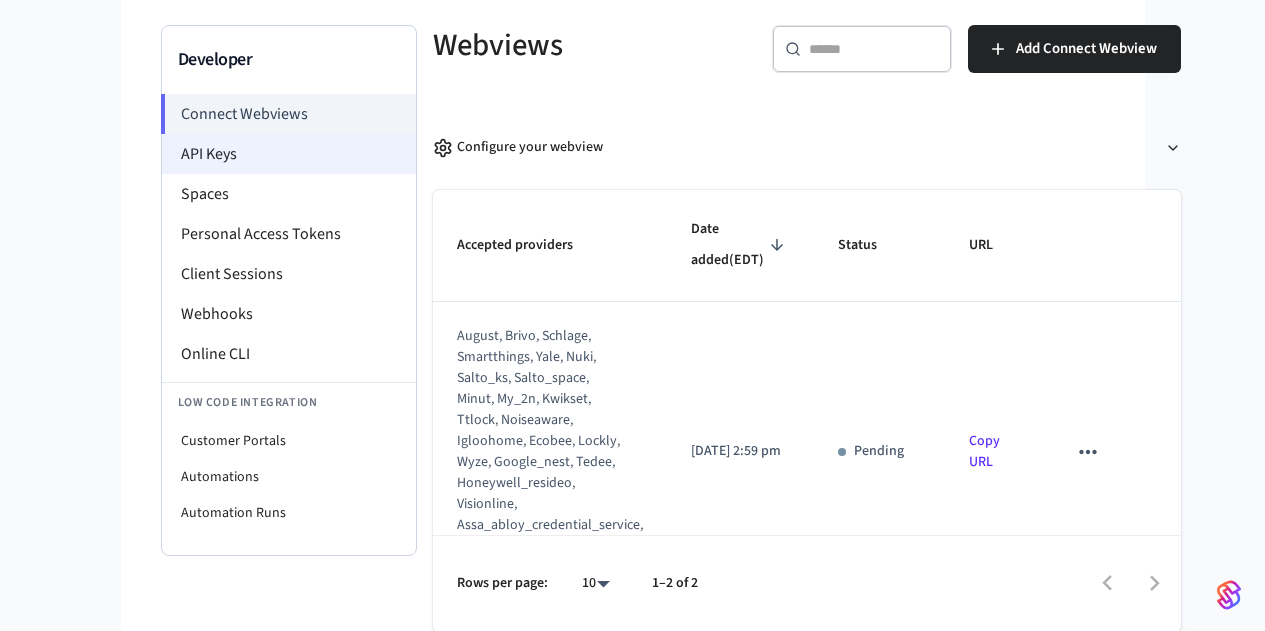 click on "API Keys" at bounding box center [289, 154] 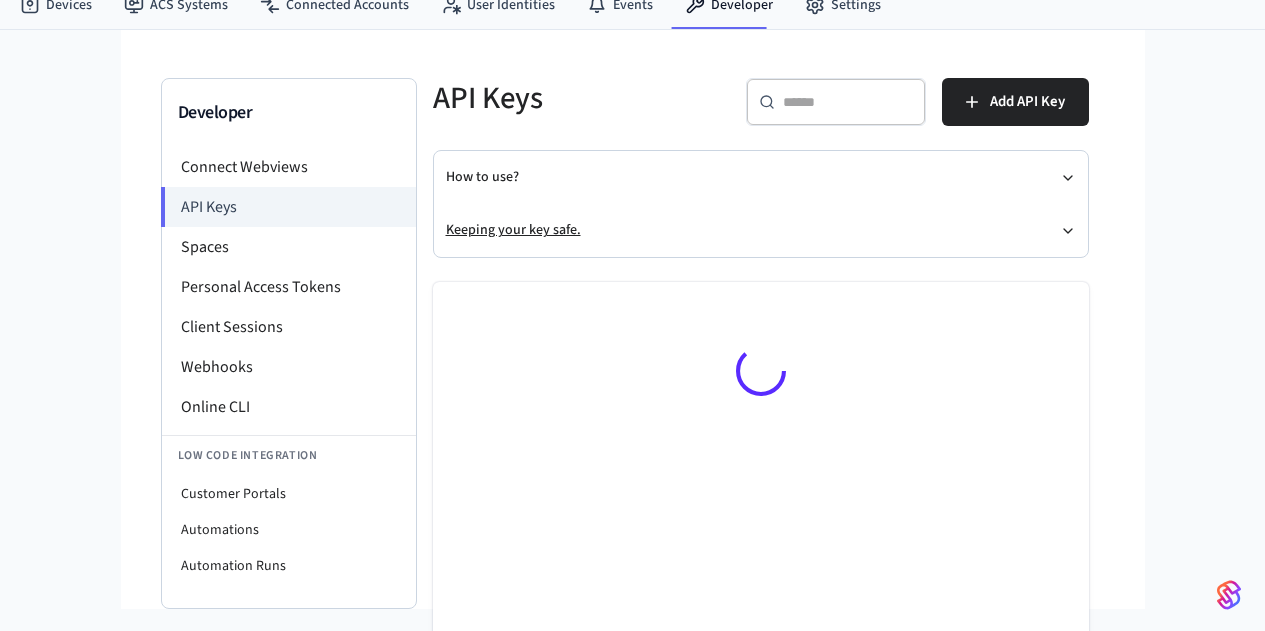 scroll, scrollTop: 0, scrollLeft: 0, axis: both 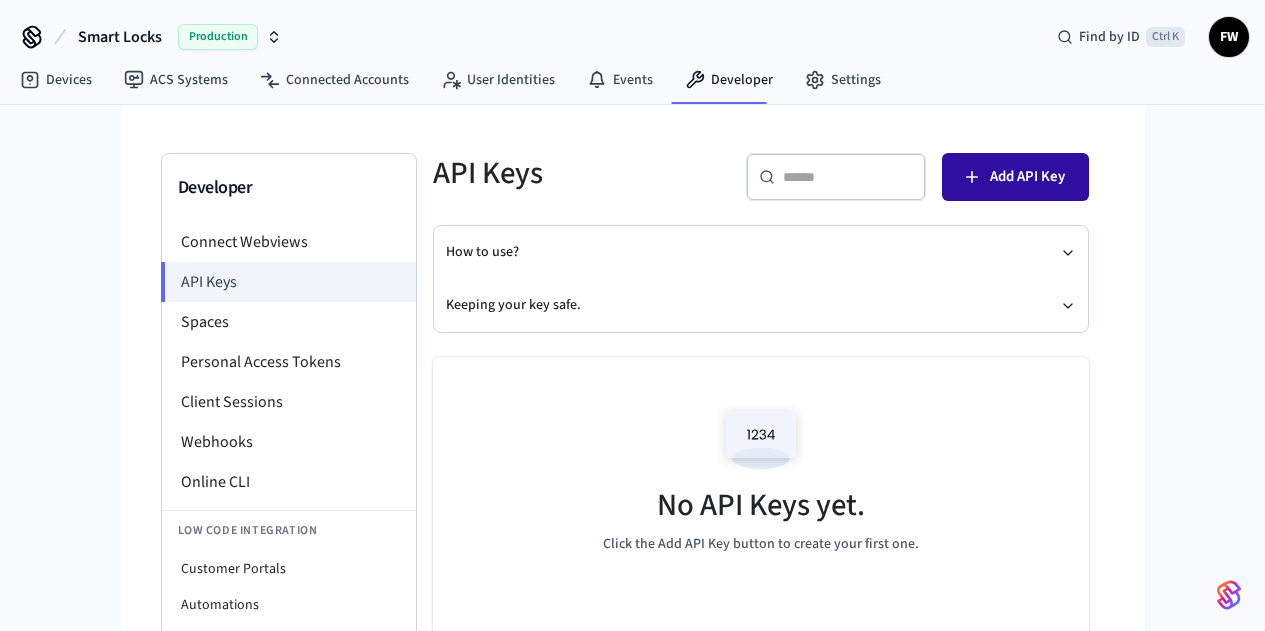click on "Add API Key" at bounding box center (1027, 177) 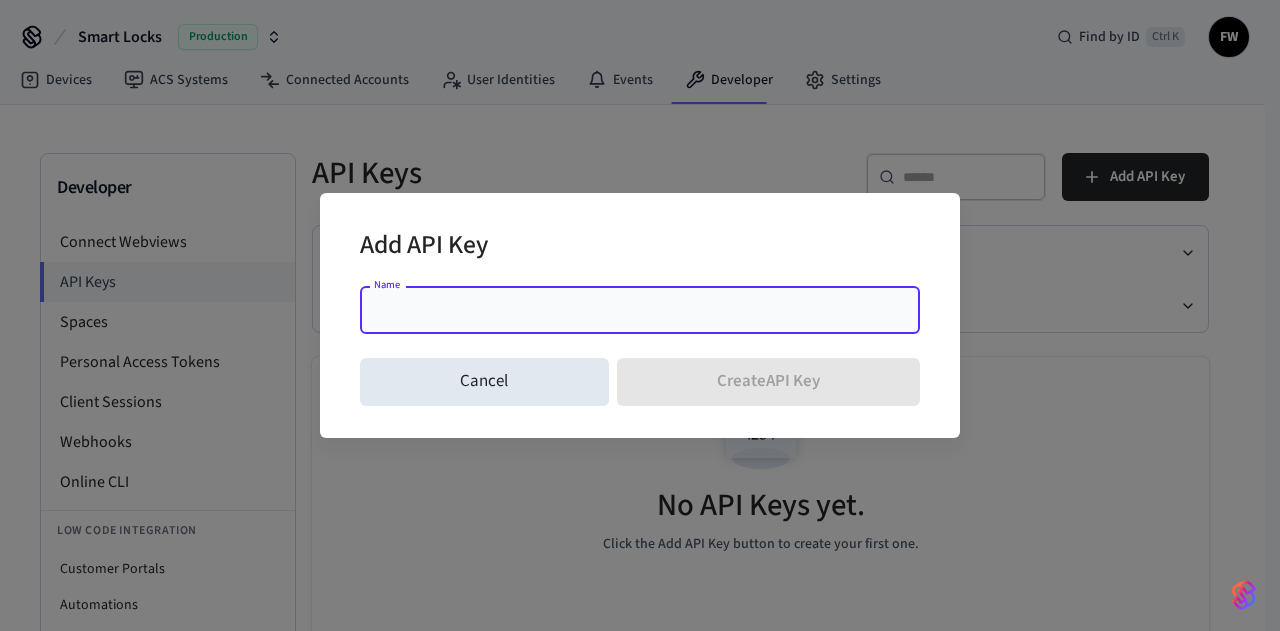 click on "Name" at bounding box center [640, 310] 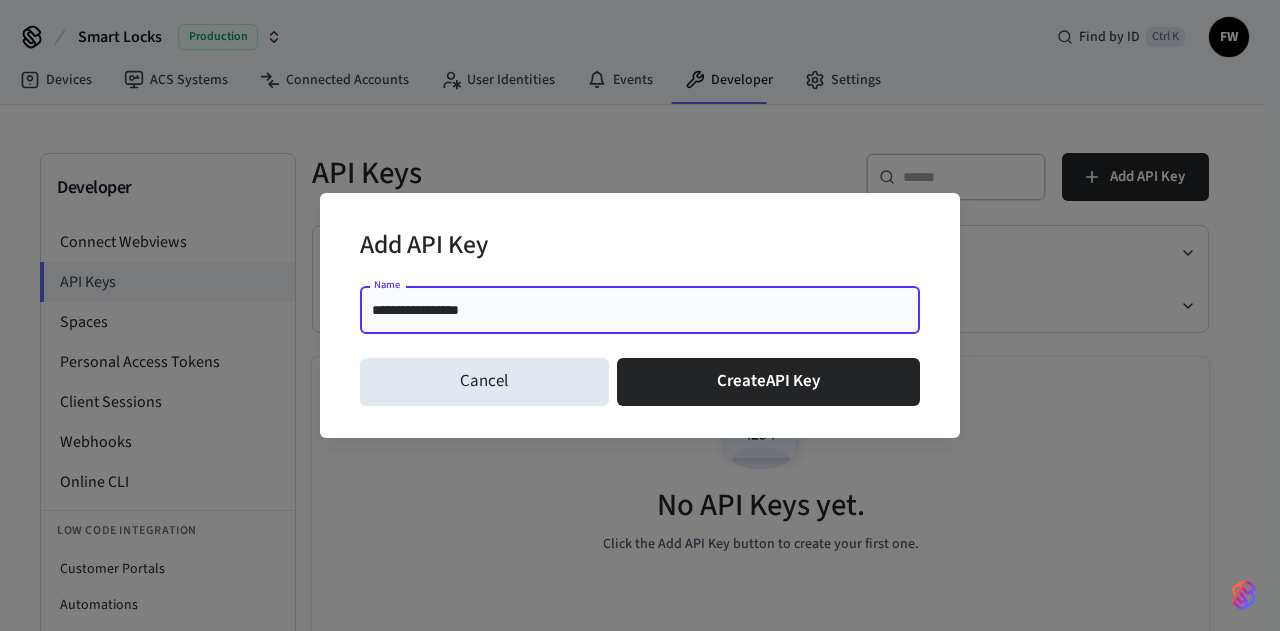 type on "**********" 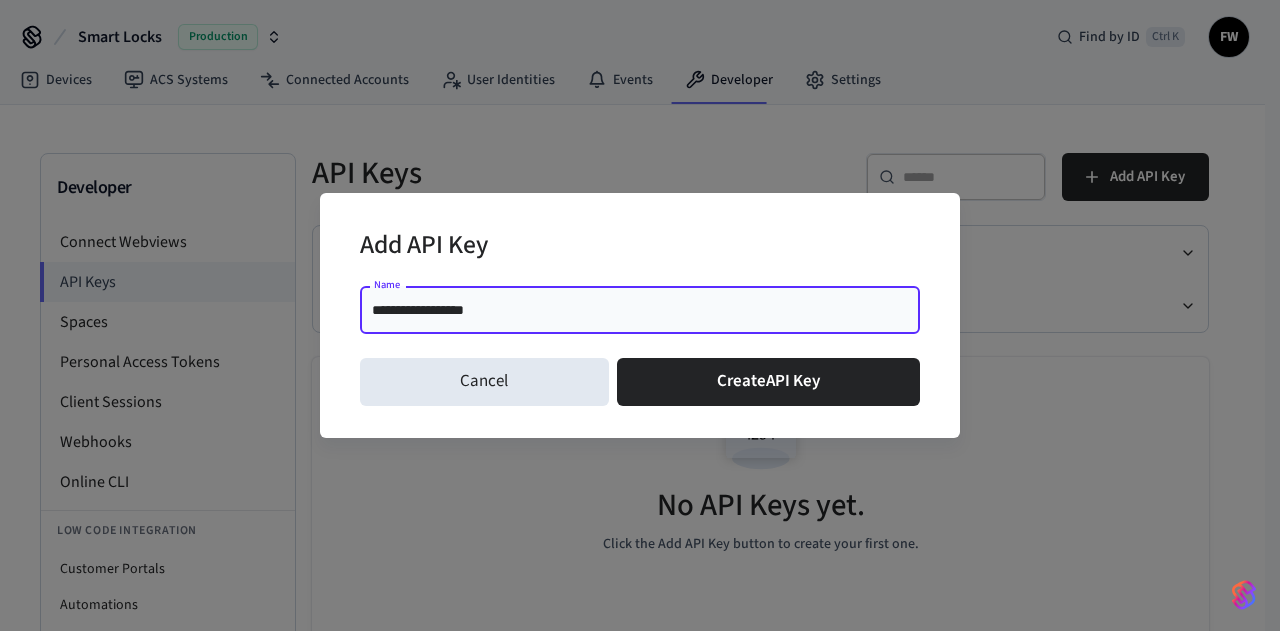 click on "Create  API Key" at bounding box center [769, 382] 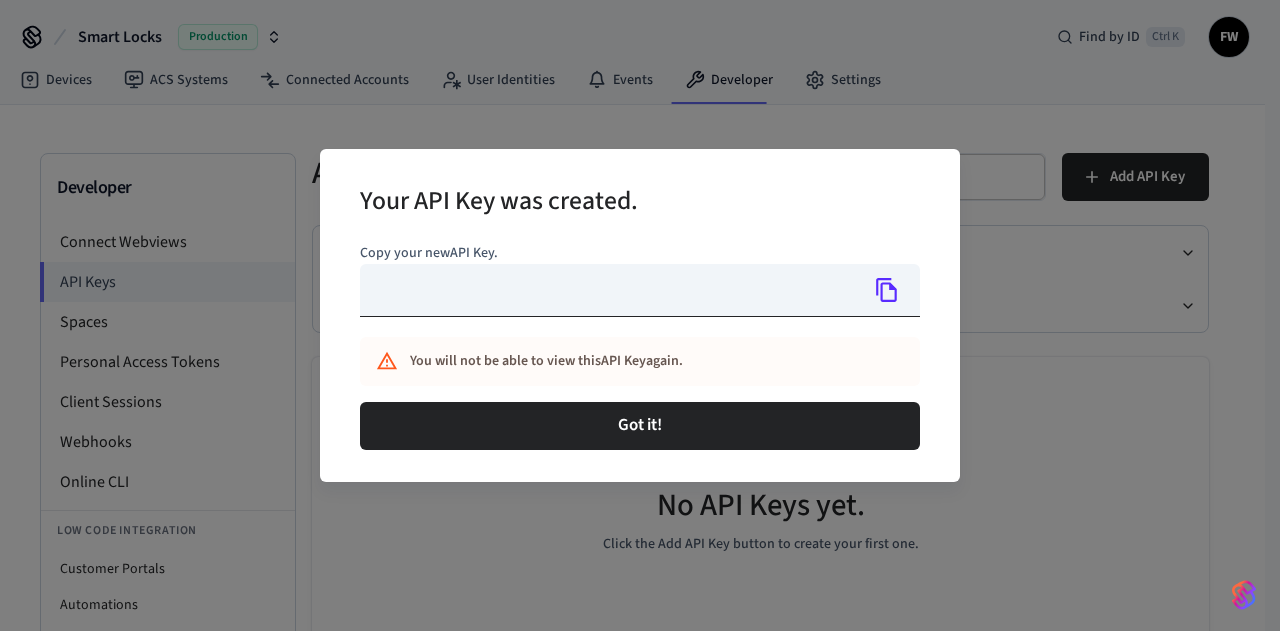 click at bounding box center [609, 290] 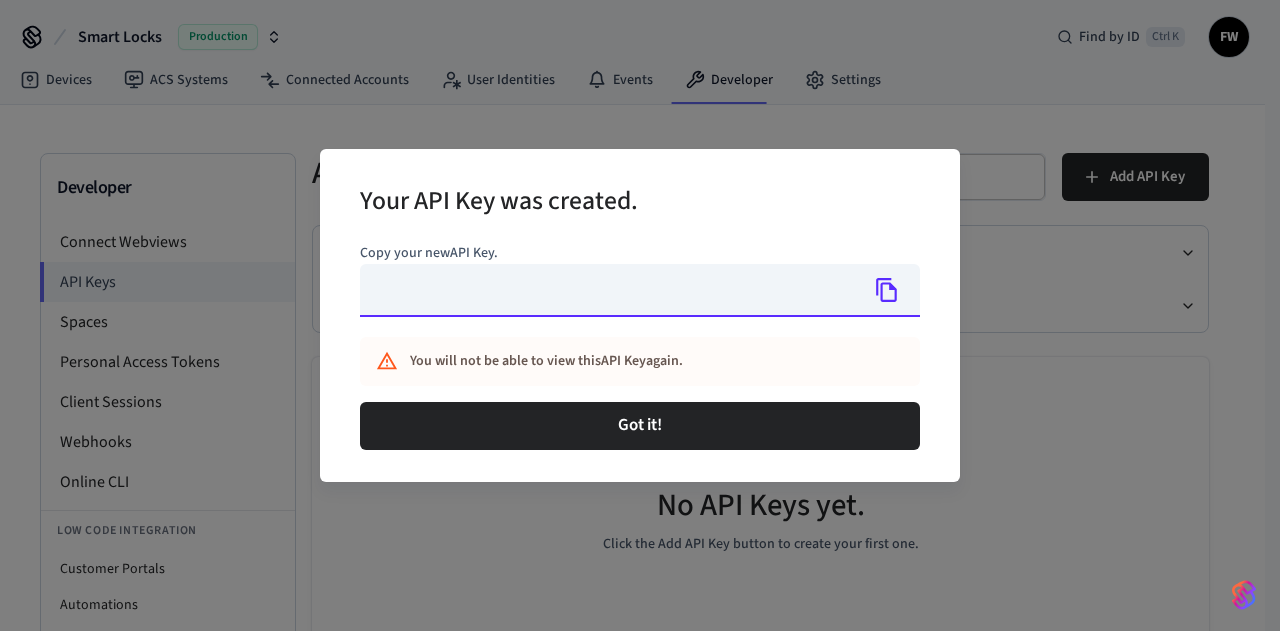 type on "**********" 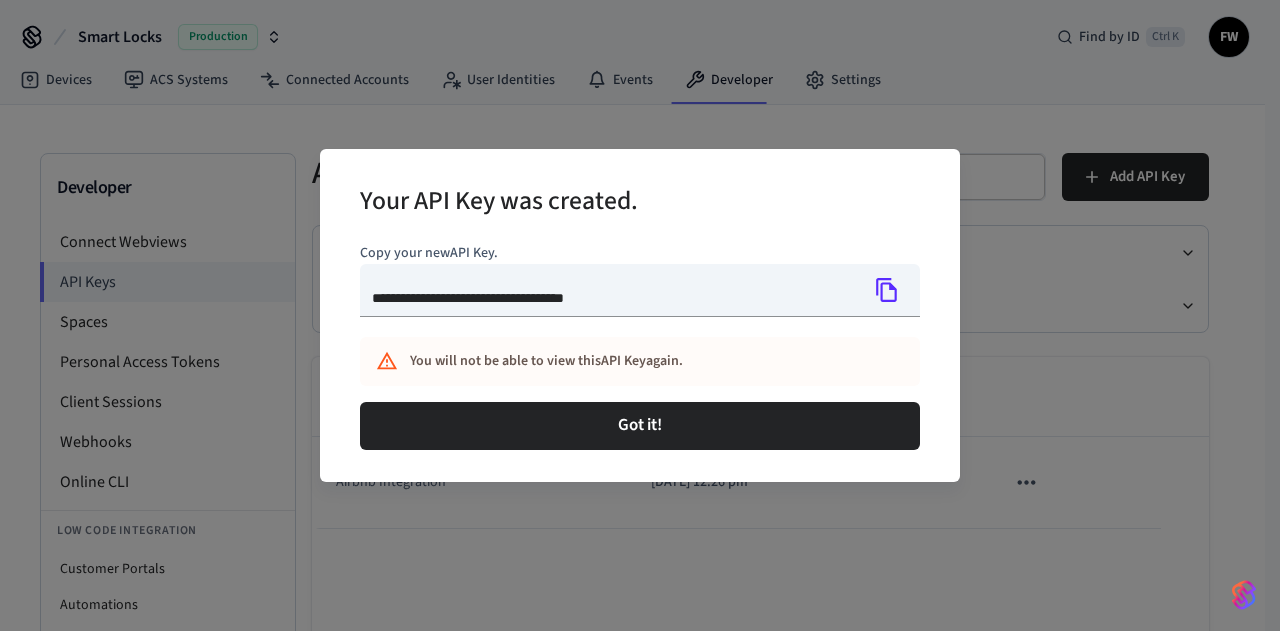 click on "You will not be able to view this  API Key  again." at bounding box center [621, 361] 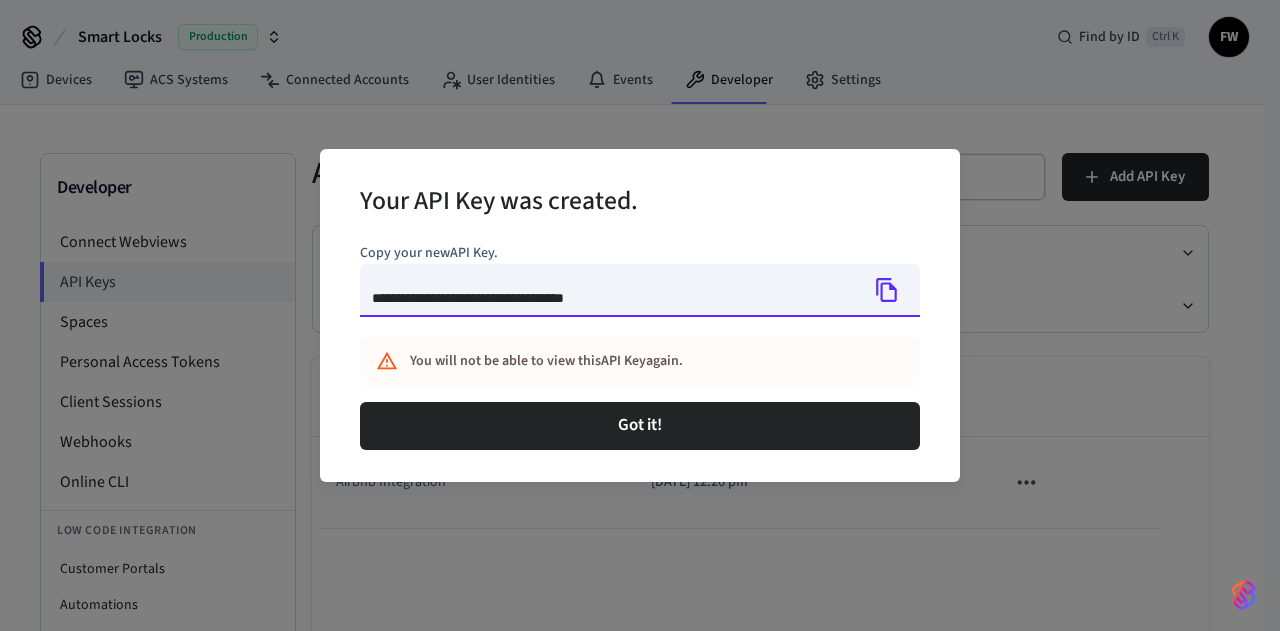 click on "**********" at bounding box center (609, 290) 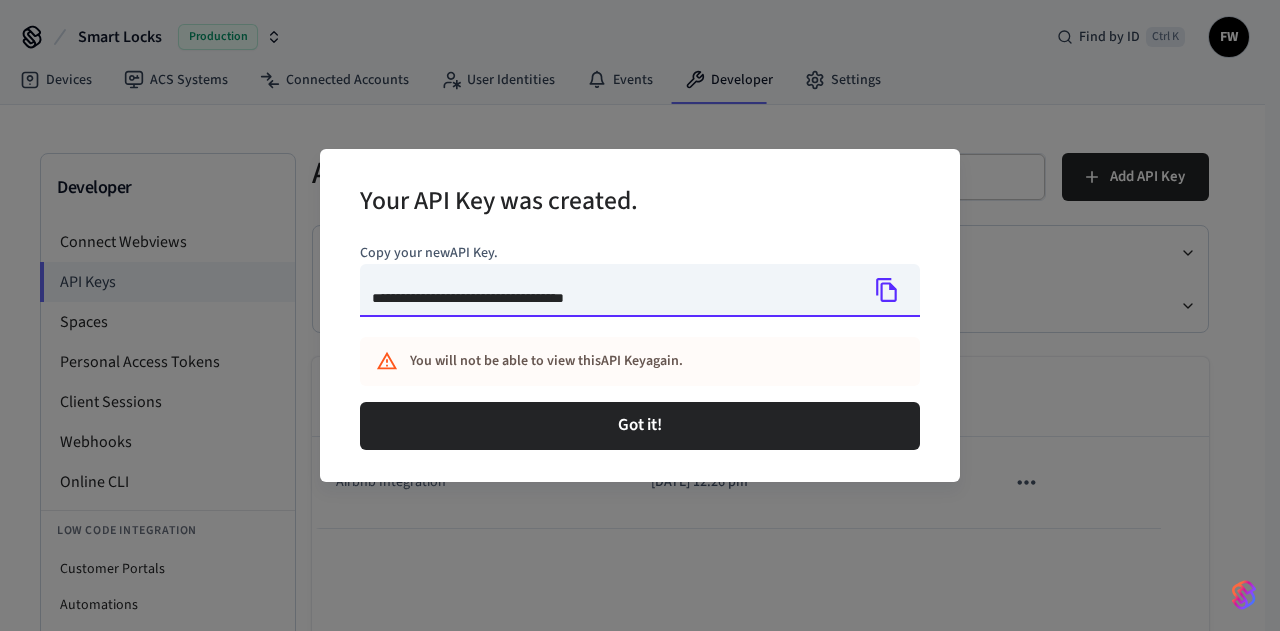 click at bounding box center [887, 290] 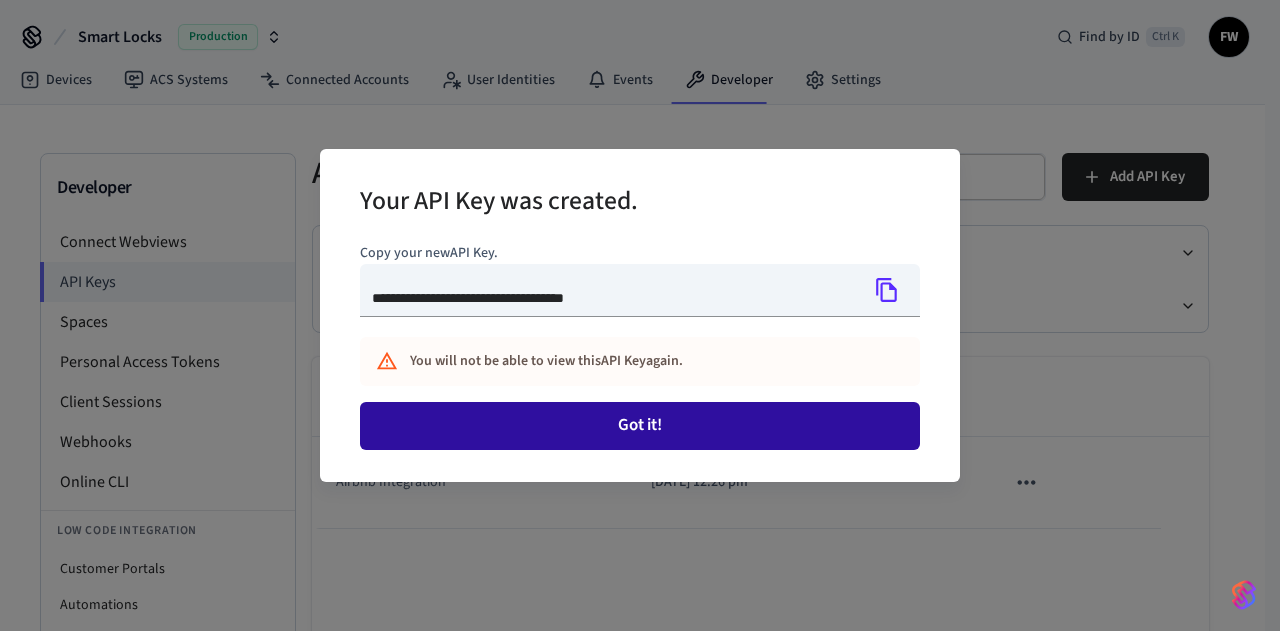 click on "Got it!" at bounding box center [640, 426] 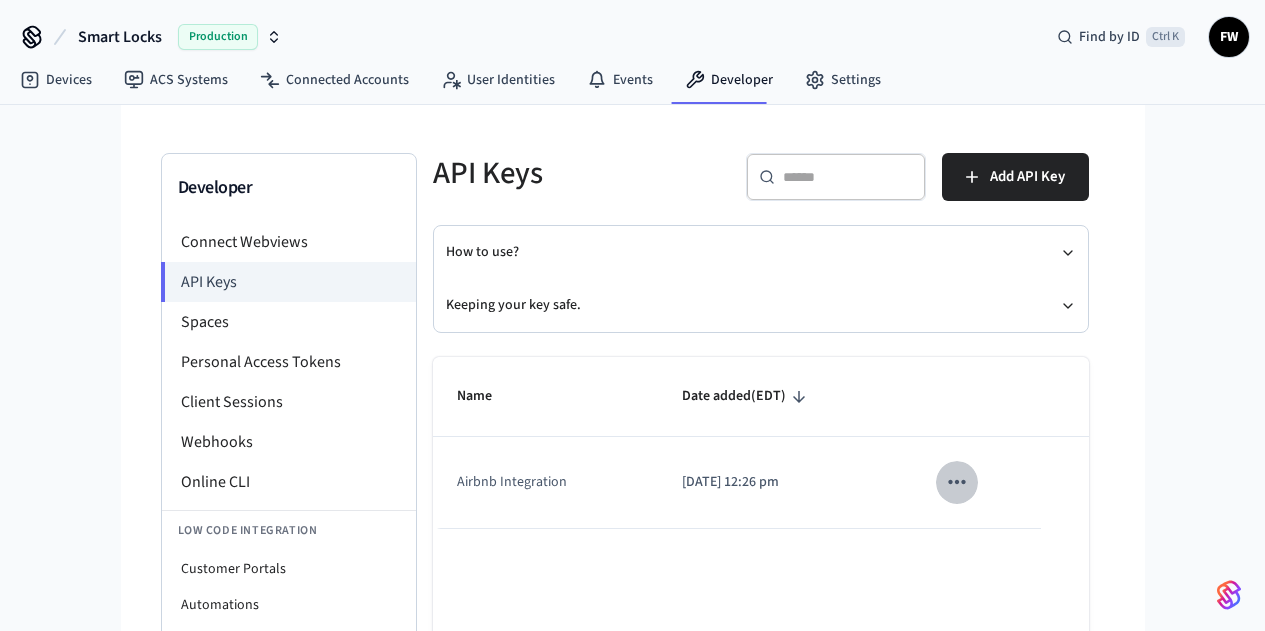 click 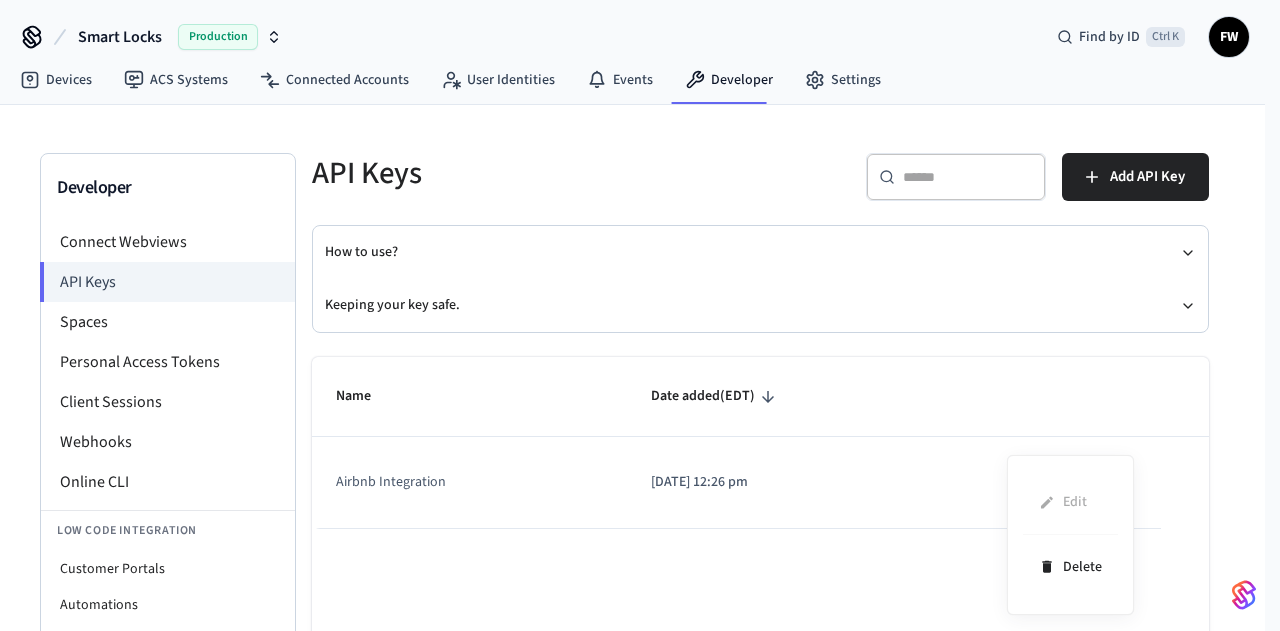 click on "Edit Delete" at bounding box center [1070, 535] 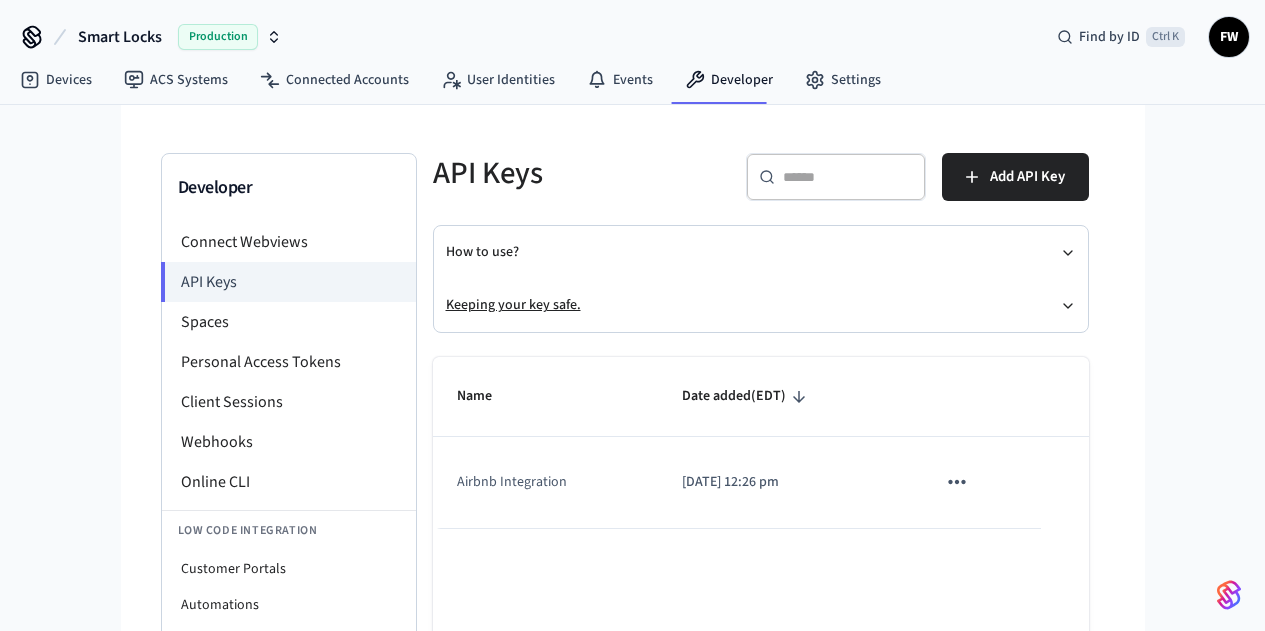 click 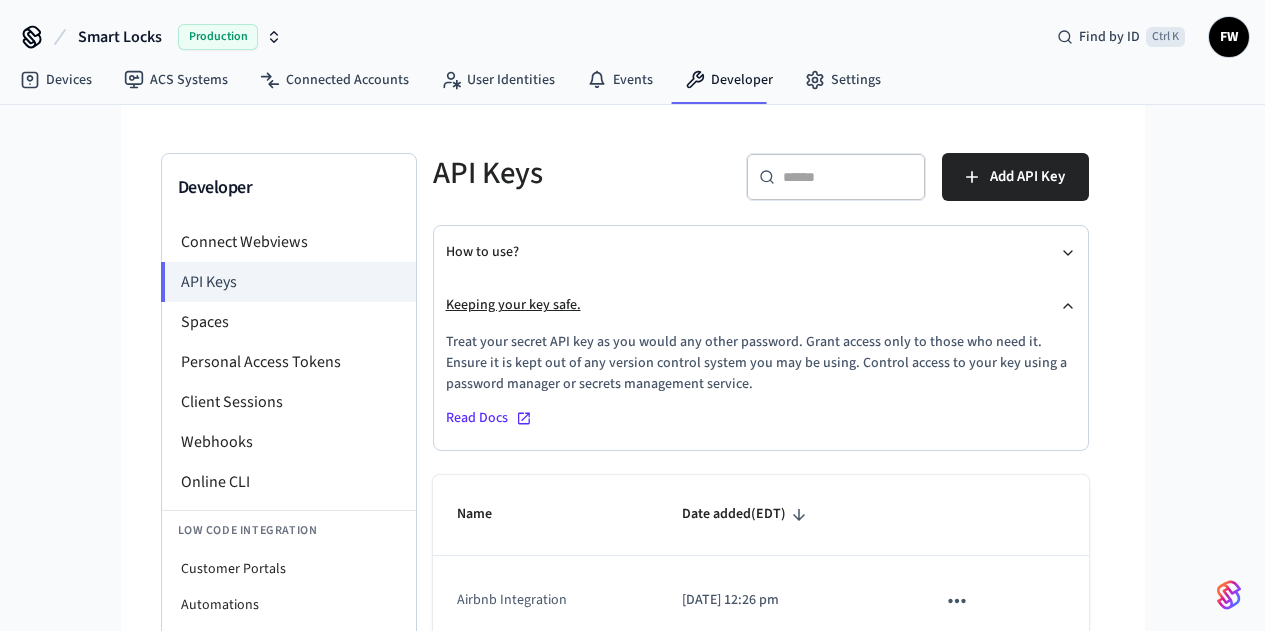 click 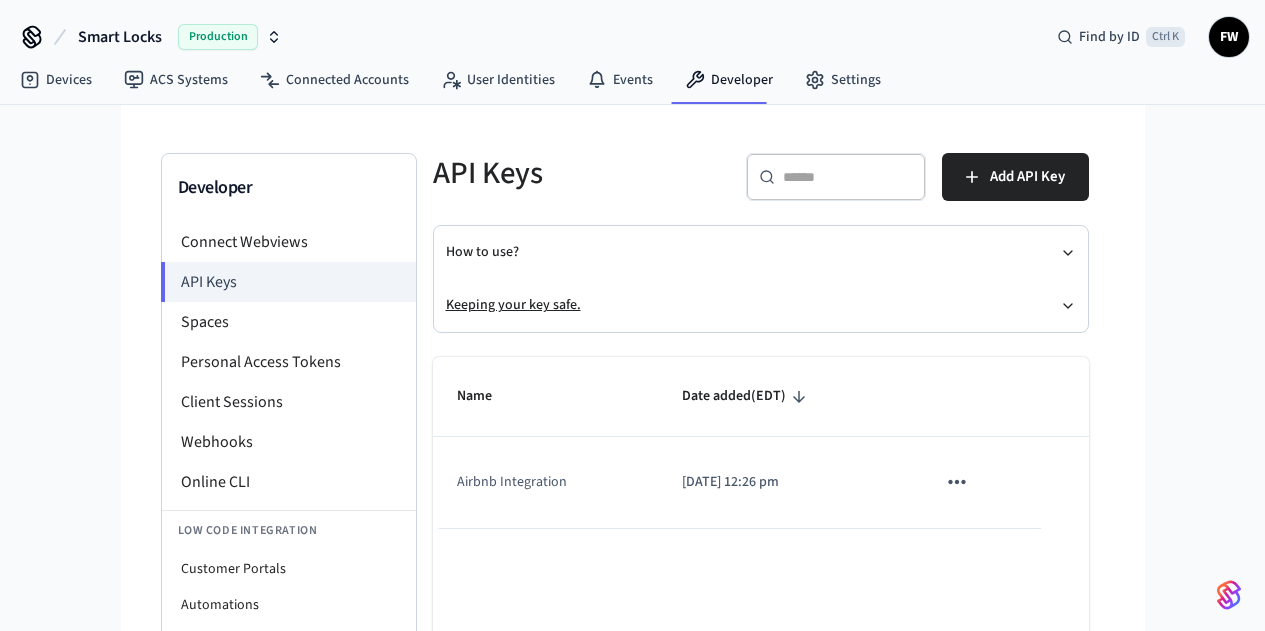 click 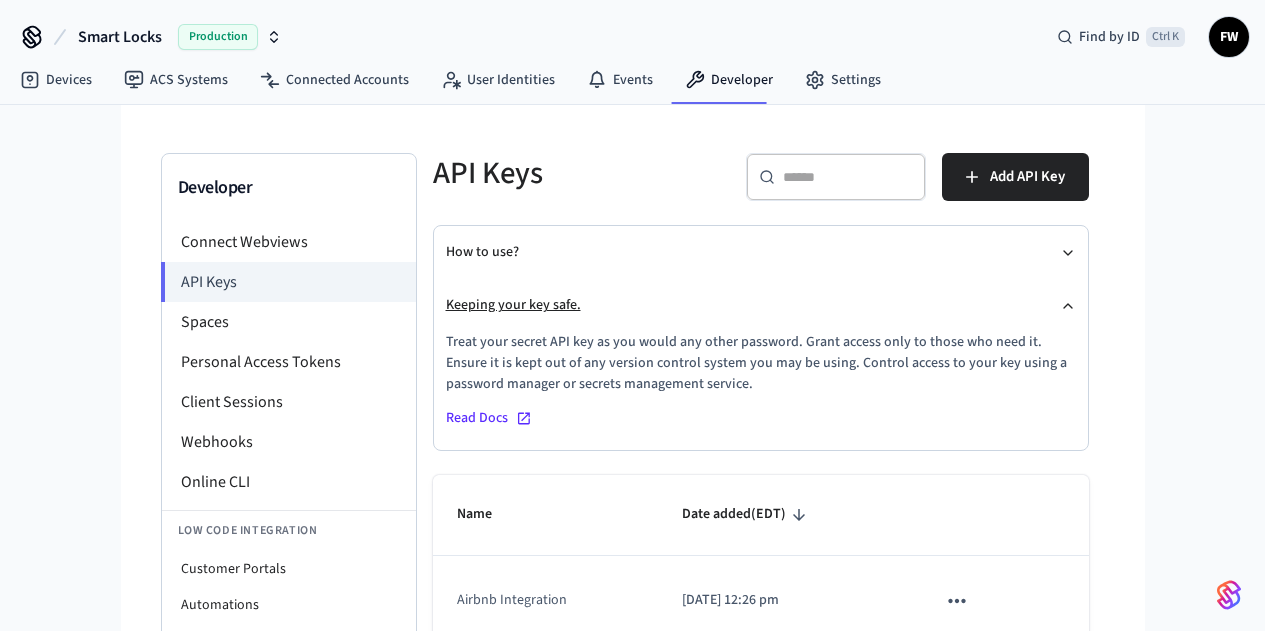 click 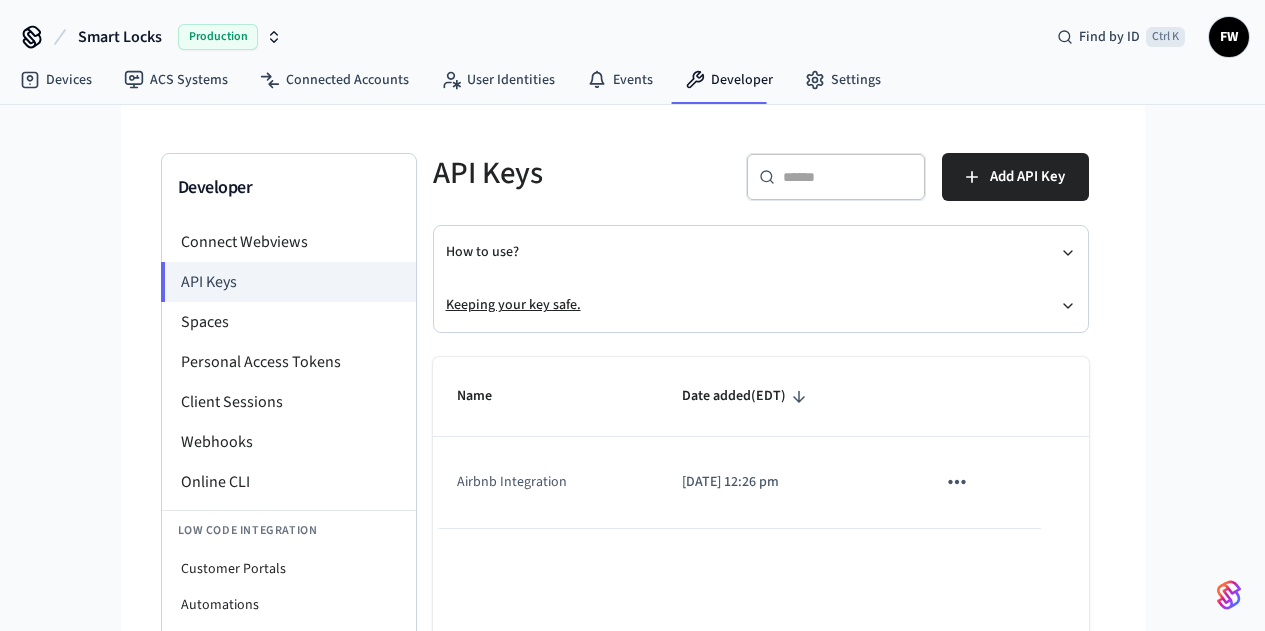 click 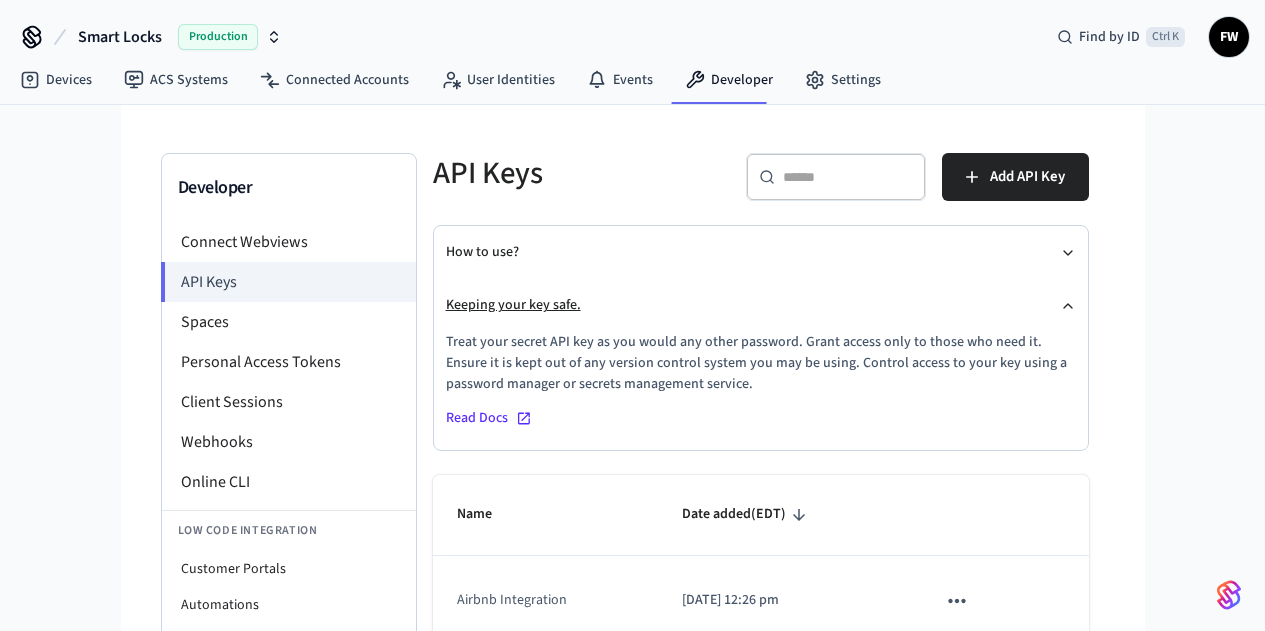 click 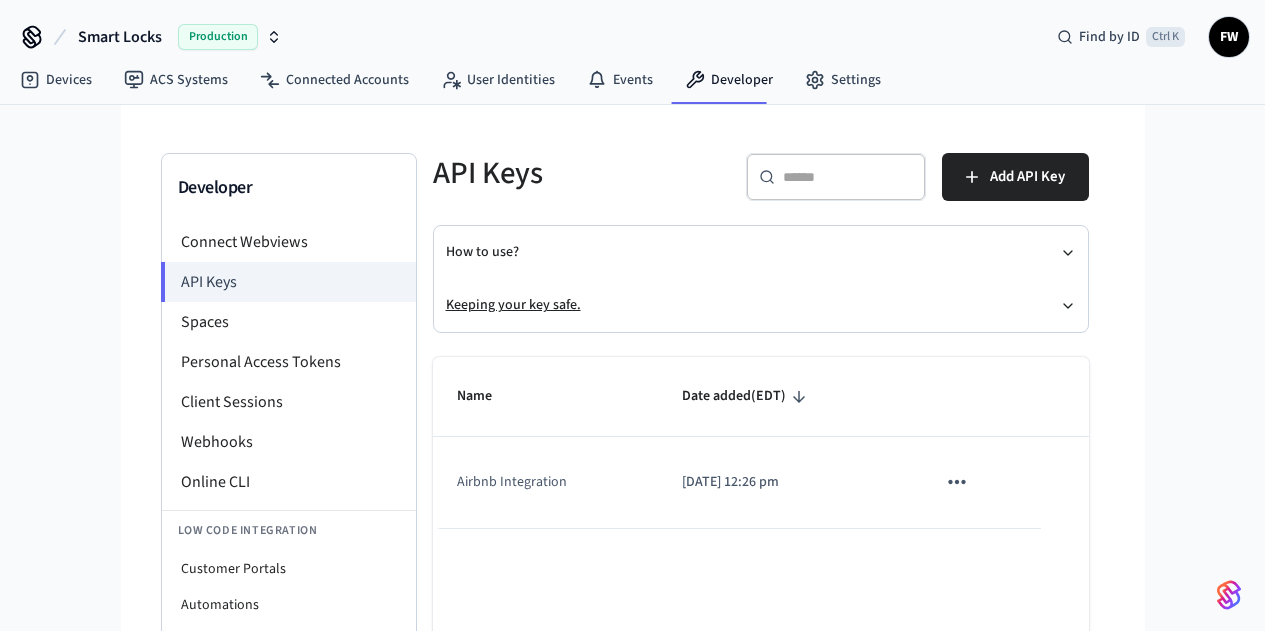 click 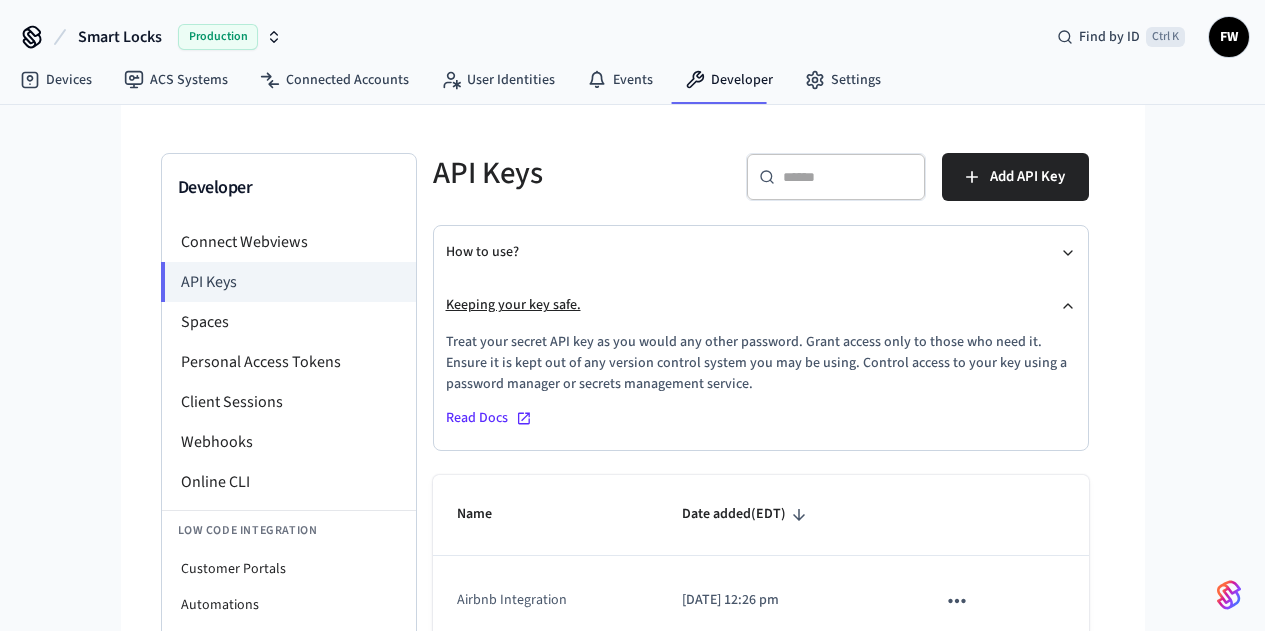 click 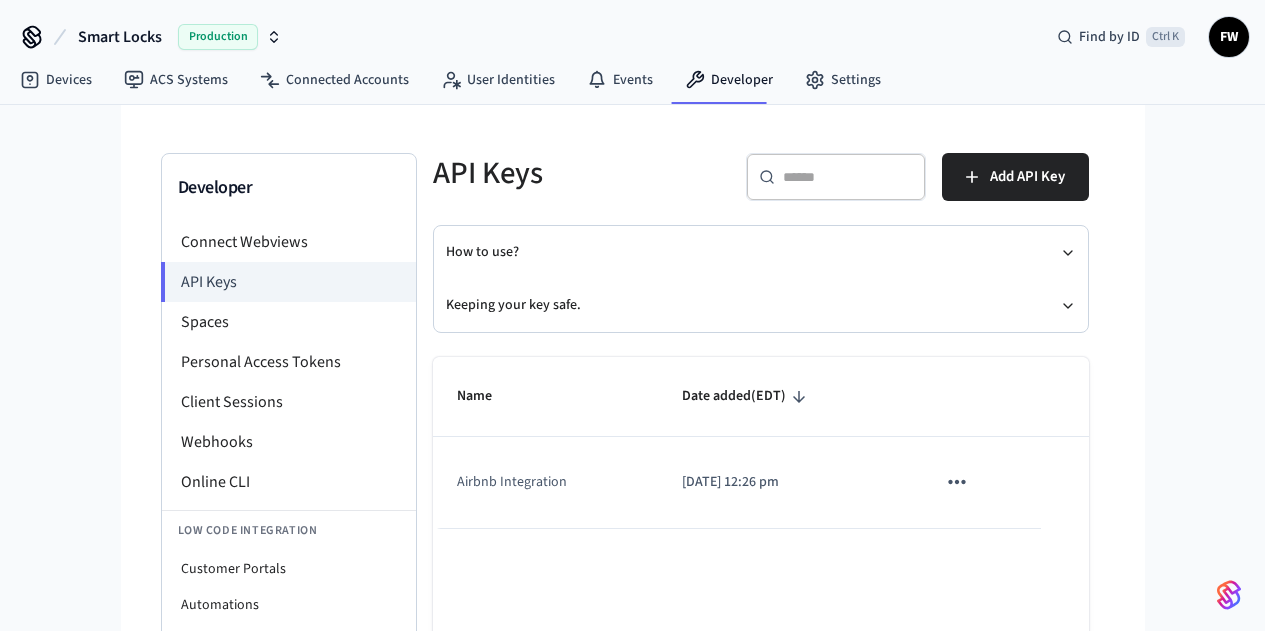 scroll, scrollTop: 143, scrollLeft: 0, axis: vertical 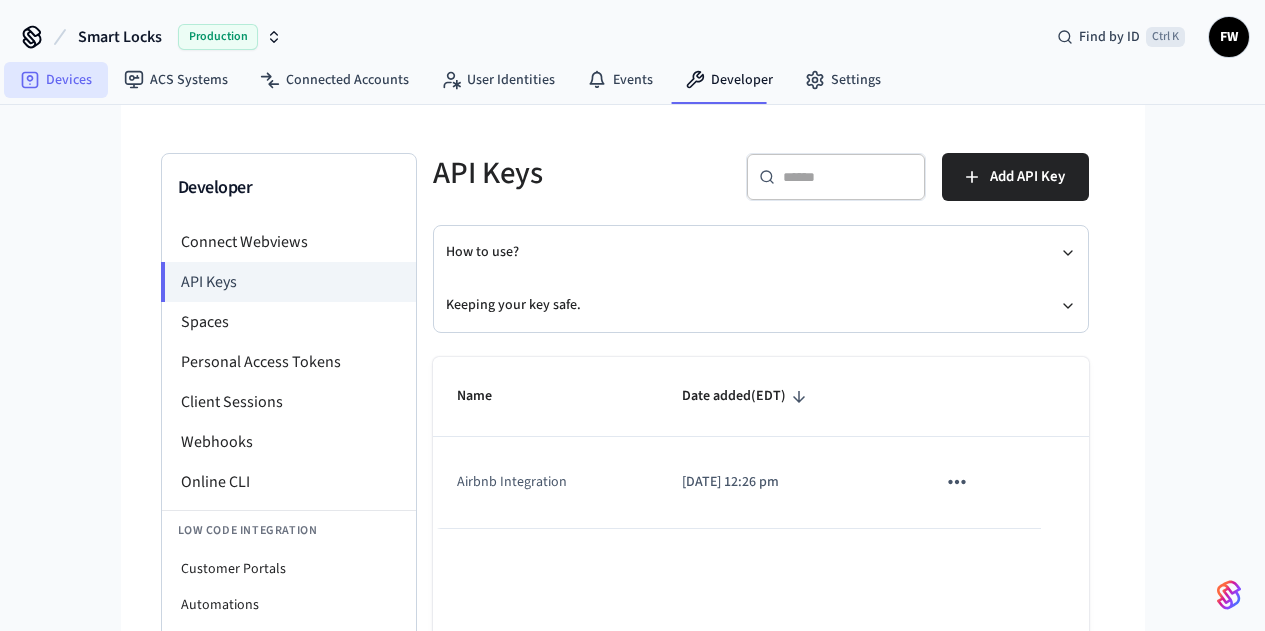 click on "Devices" at bounding box center [56, 80] 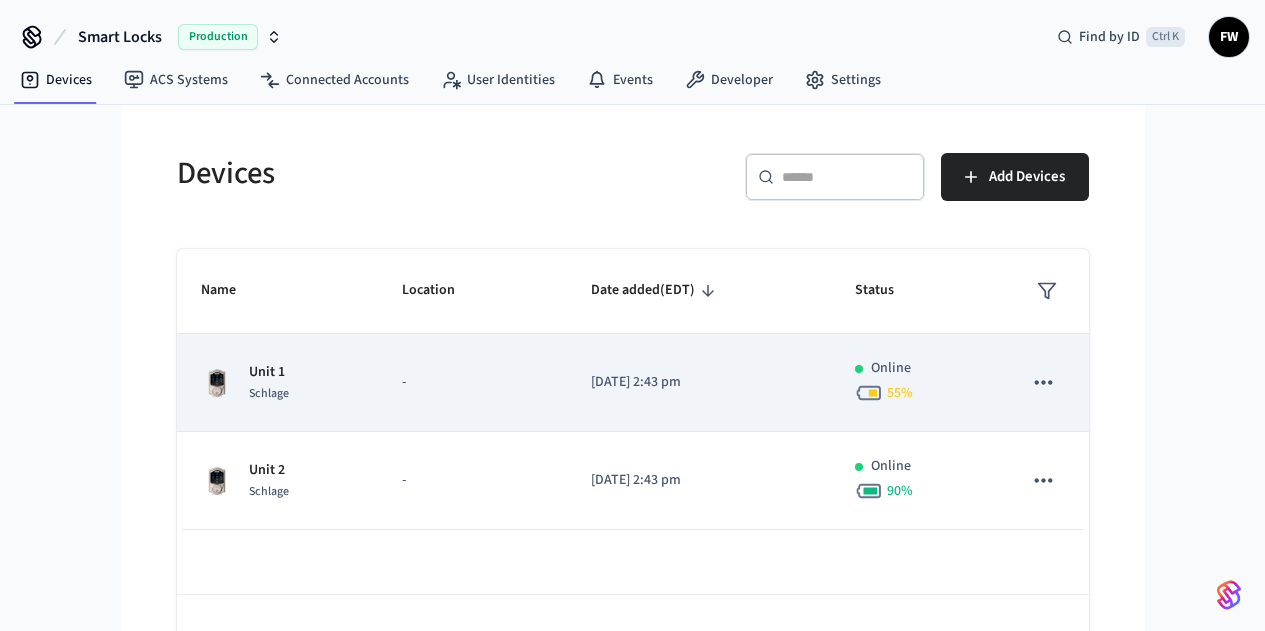 scroll, scrollTop: 59, scrollLeft: 0, axis: vertical 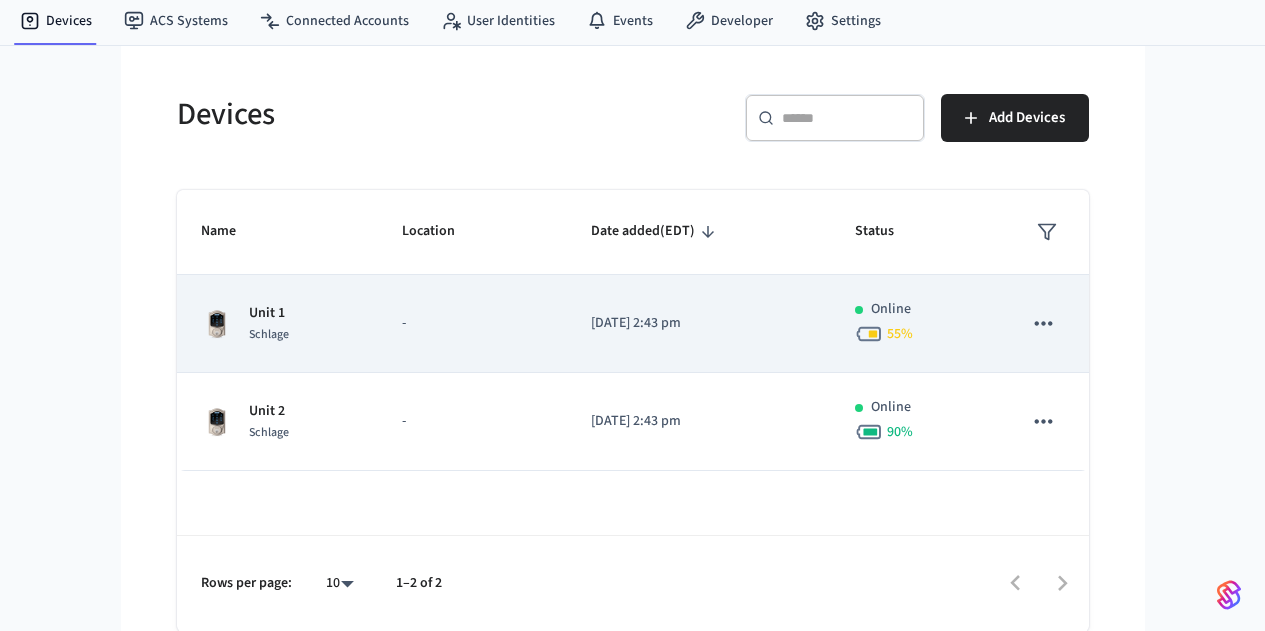 click on "Unit 1 Schlage" at bounding box center (278, 324) 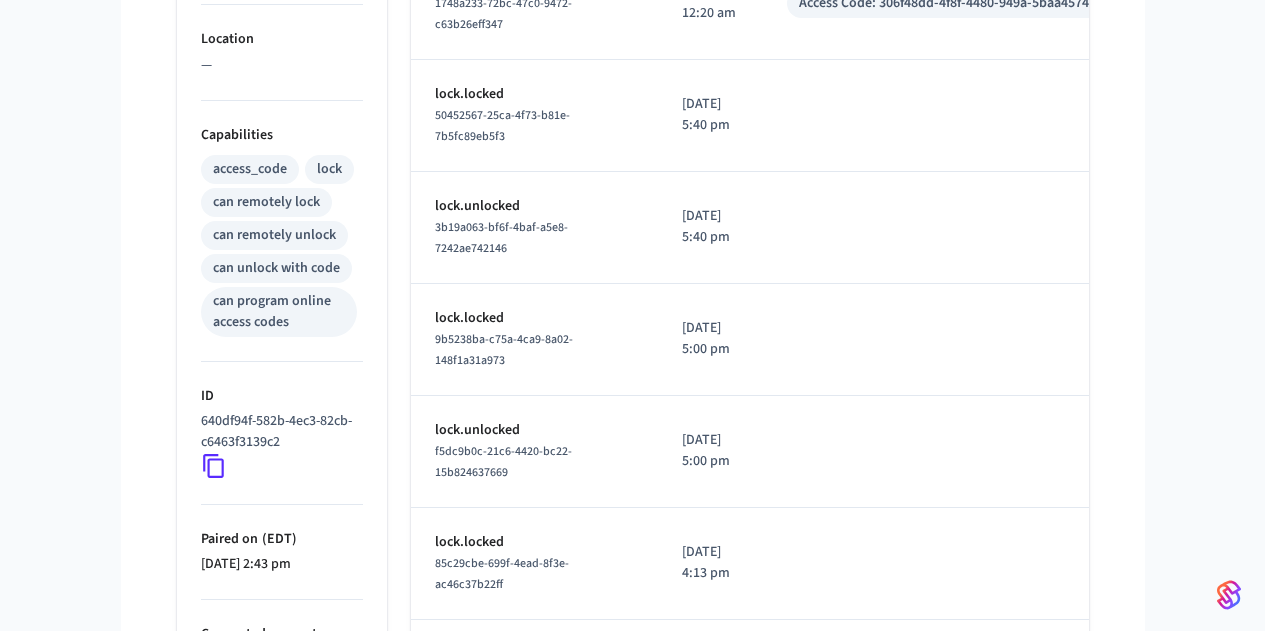 scroll, scrollTop: 873, scrollLeft: 0, axis: vertical 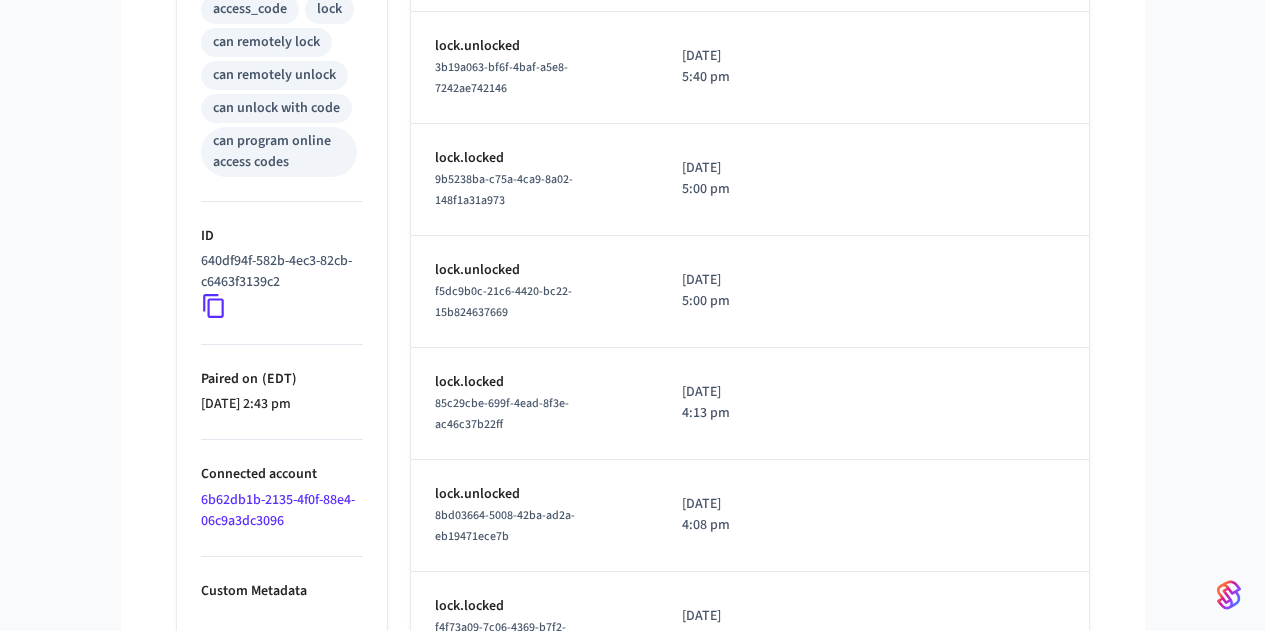 click 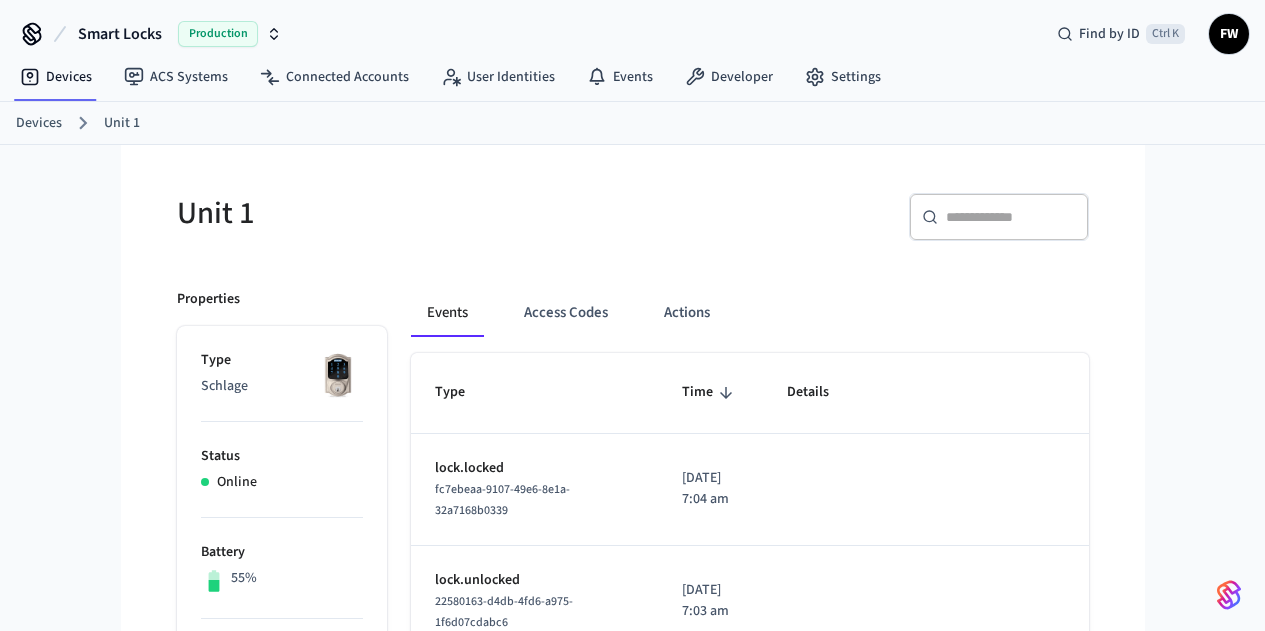 scroll, scrollTop: 0, scrollLeft: 0, axis: both 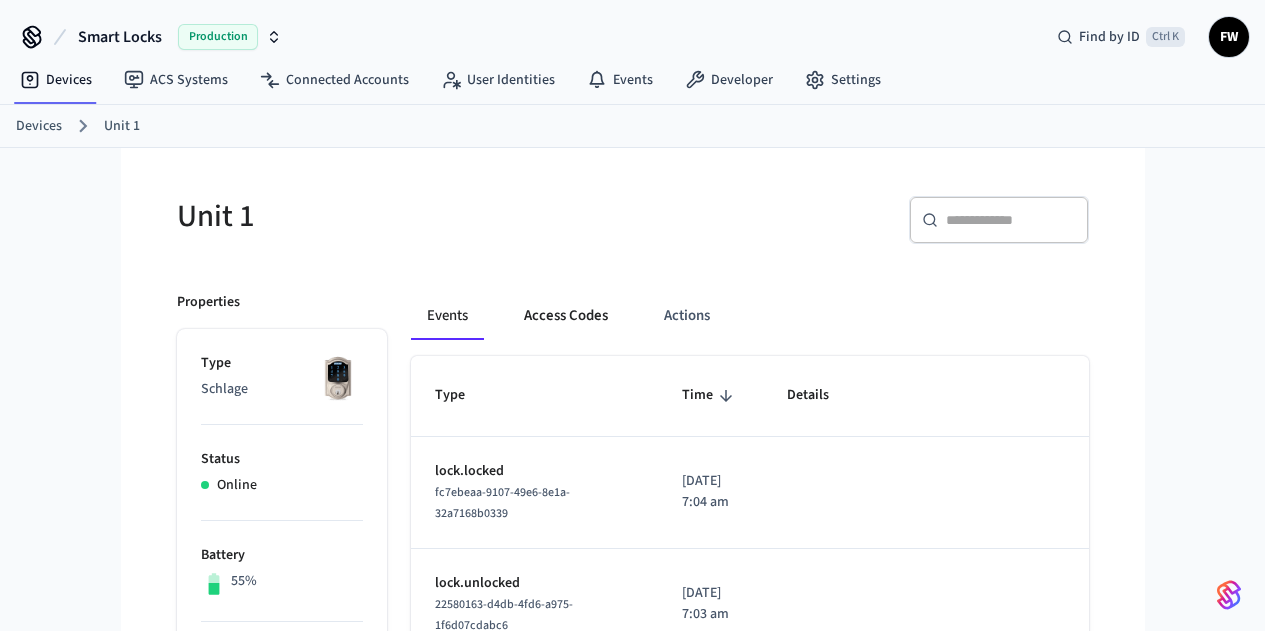 click on "Access Codes" at bounding box center [566, 316] 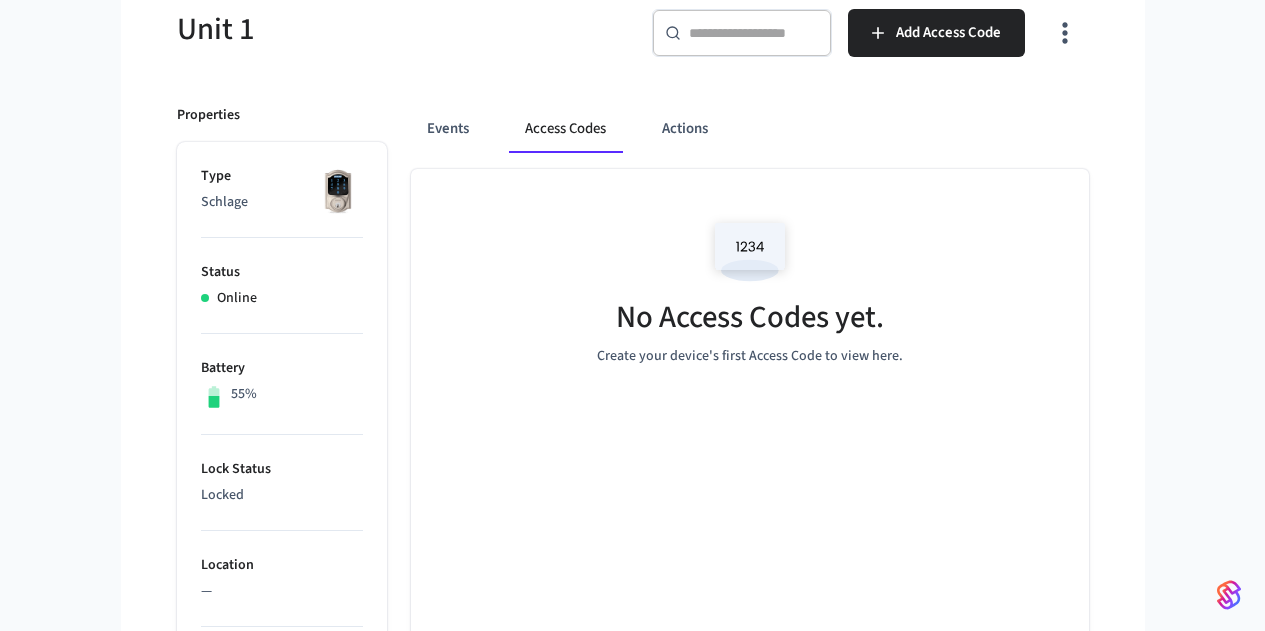 scroll, scrollTop: 0, scrollLeft: 0, axis: both 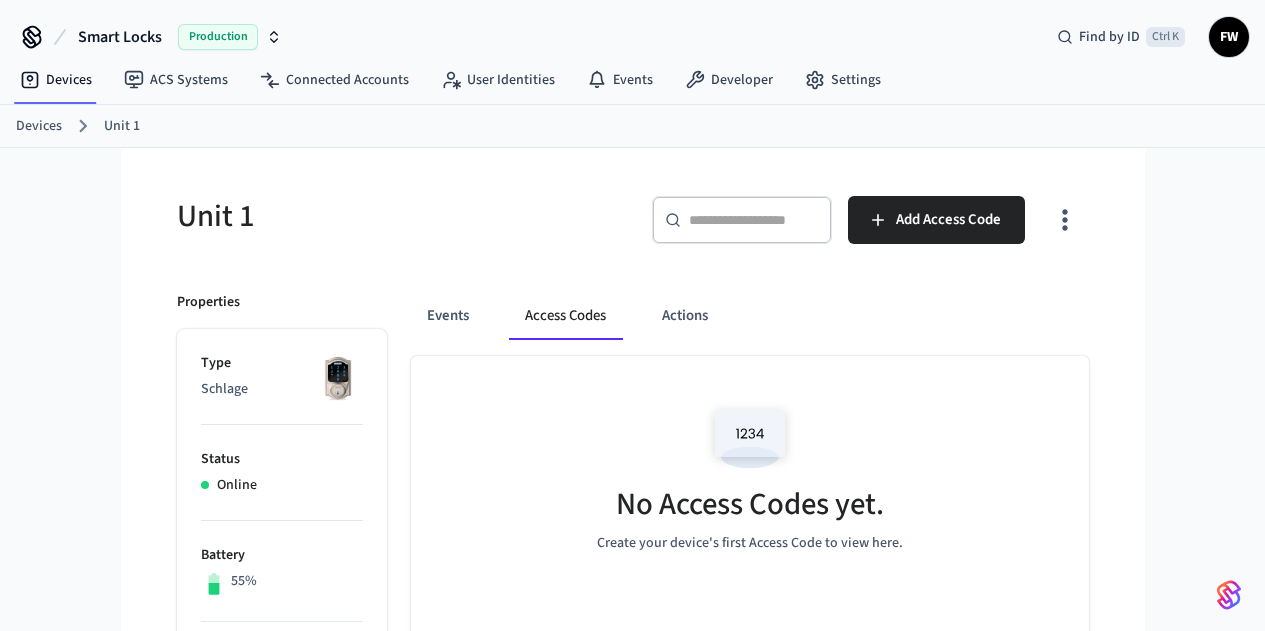 click on "Devices Unit 1" at bounding box center (640, 126) 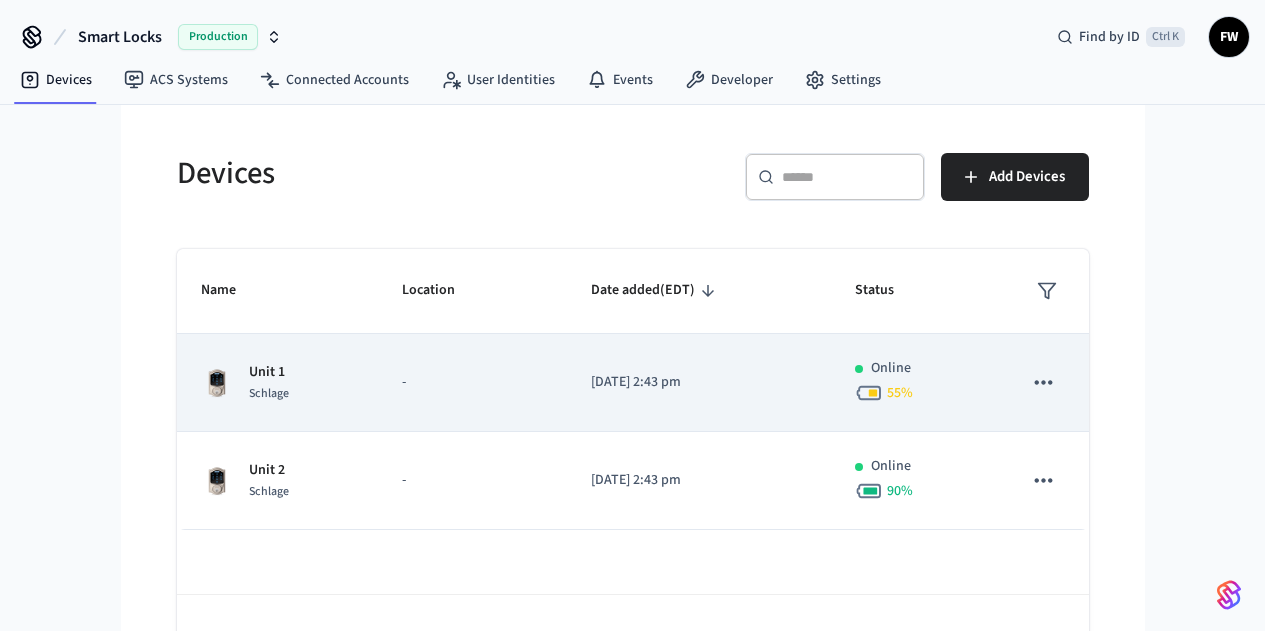 click on "Schlage" at bounding box center (269, 393) 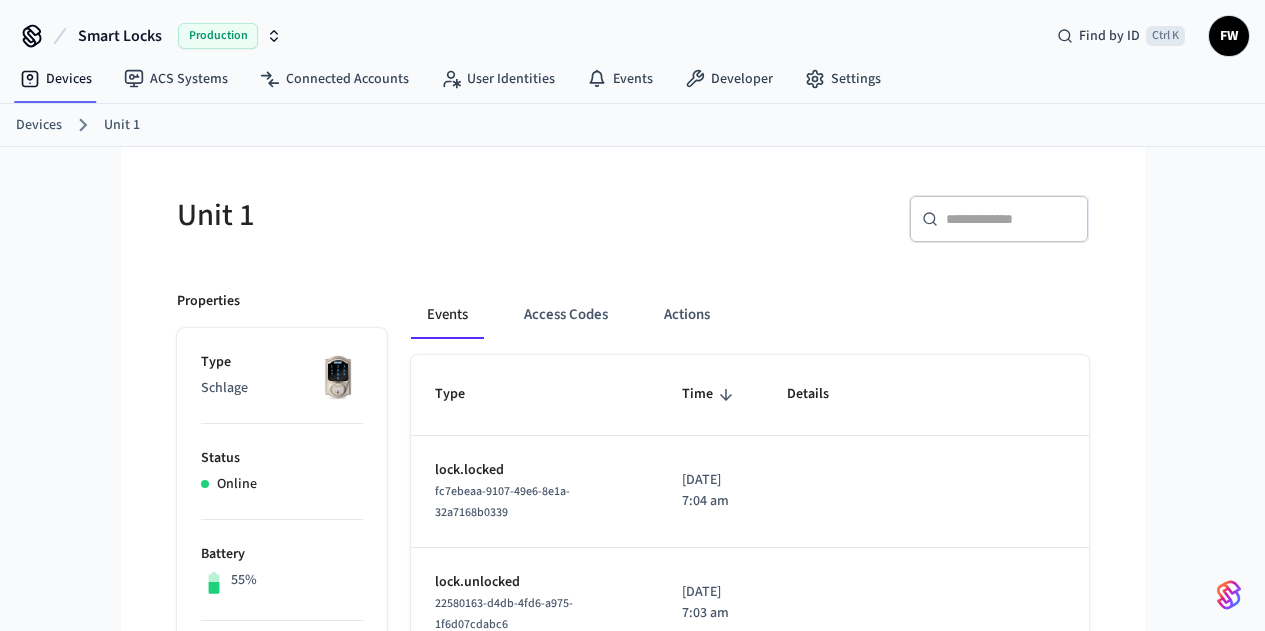 scroll, scrollTop: 0, scrollLeft: 0, axis: both 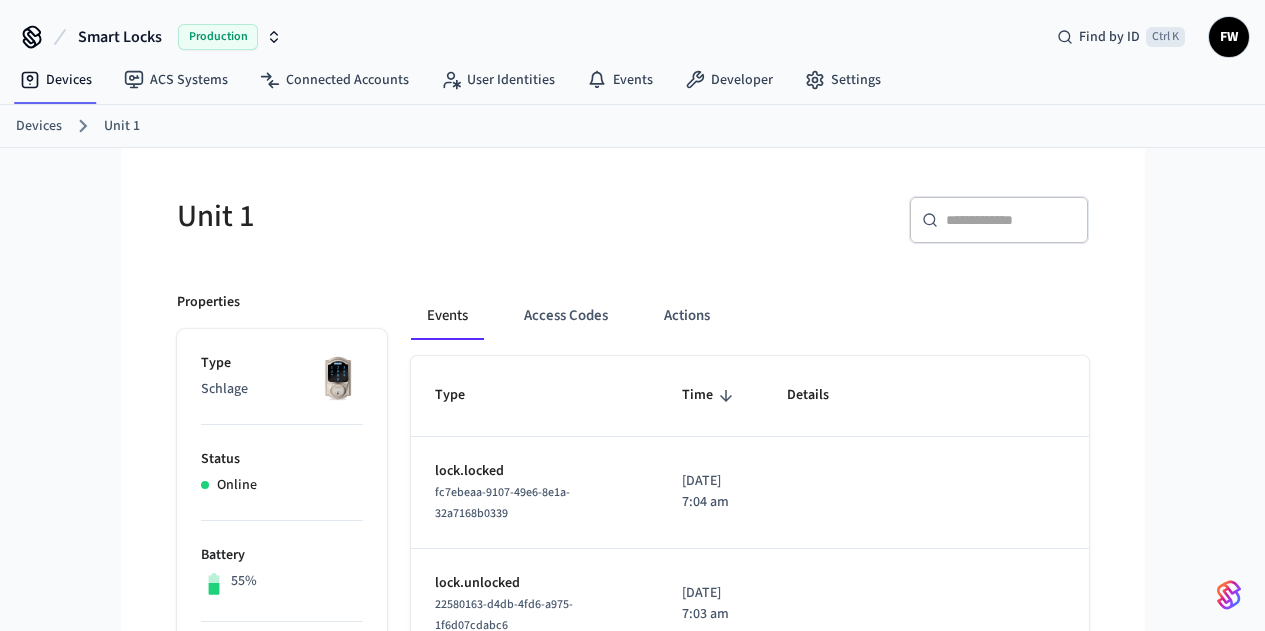 click on "Events Access Codes Actions" at bounding box center (750, 324) 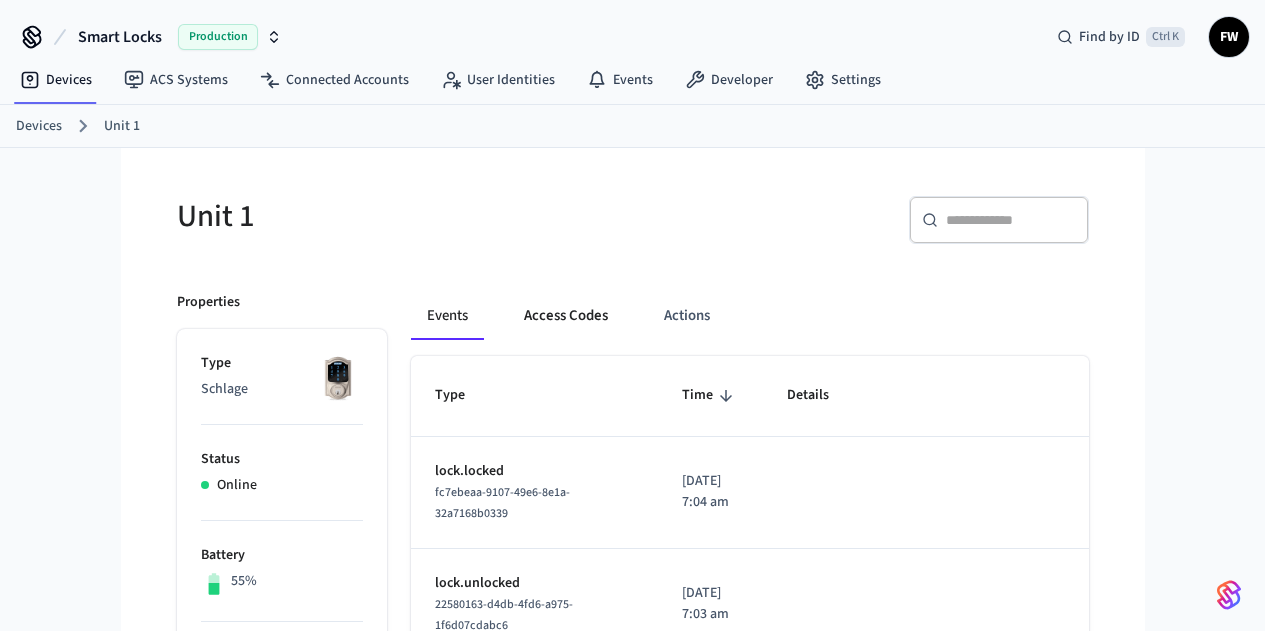 click on "Access Codes" at bounding box center (566, 316) 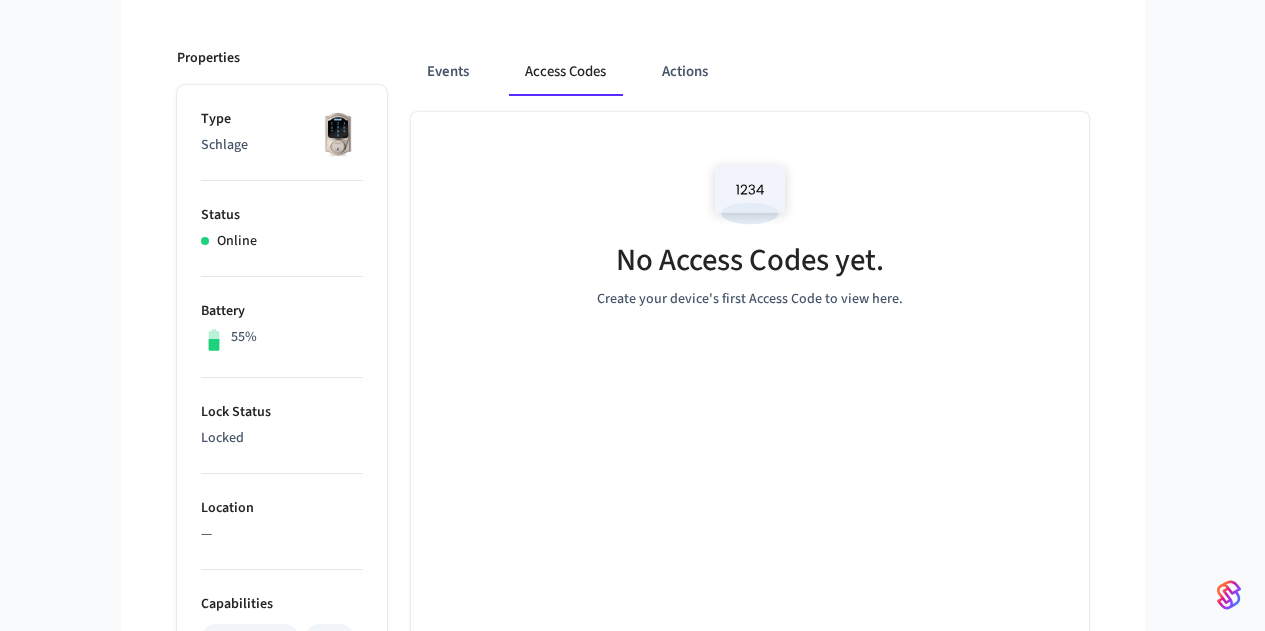 scroll, scrollTop: 0, scrollLeft: 0, axis: both 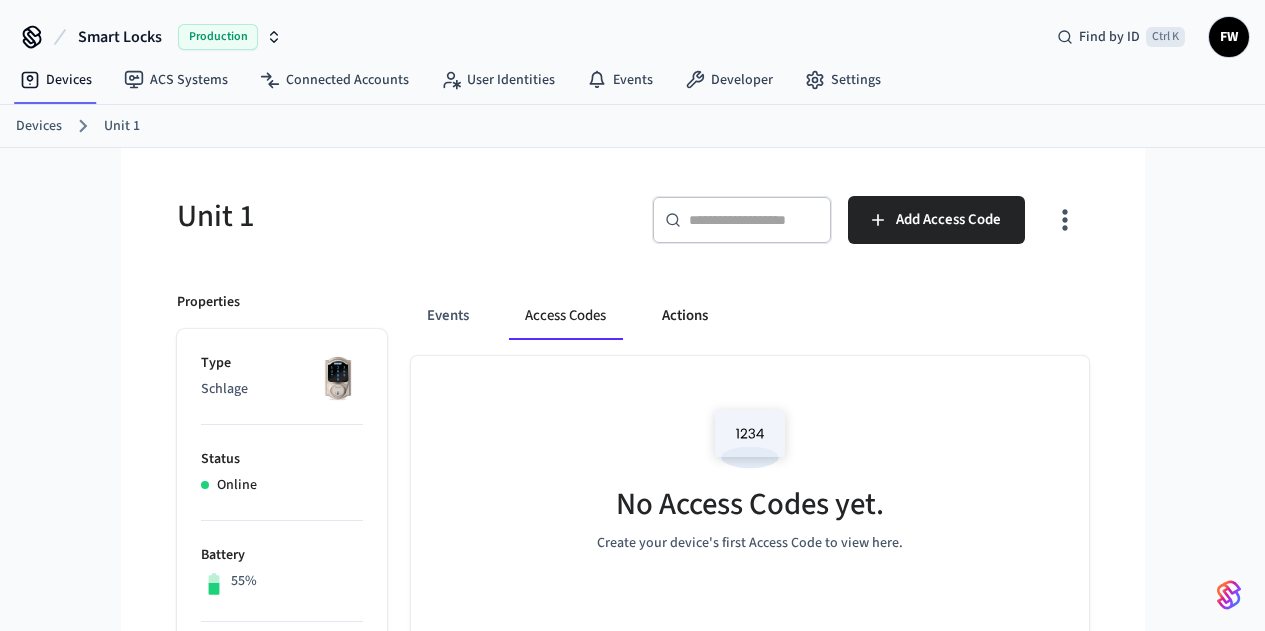 click on "Actions" at bounding box center (685, 316) 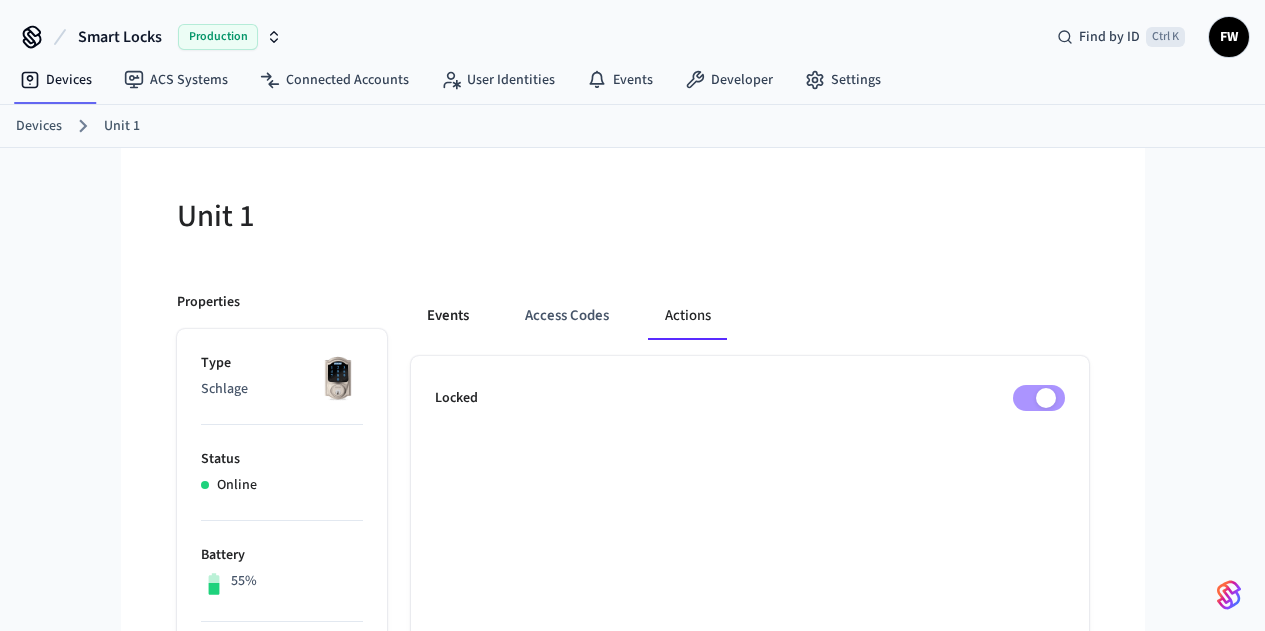 click on "Events" at bounding box center [448, 316] 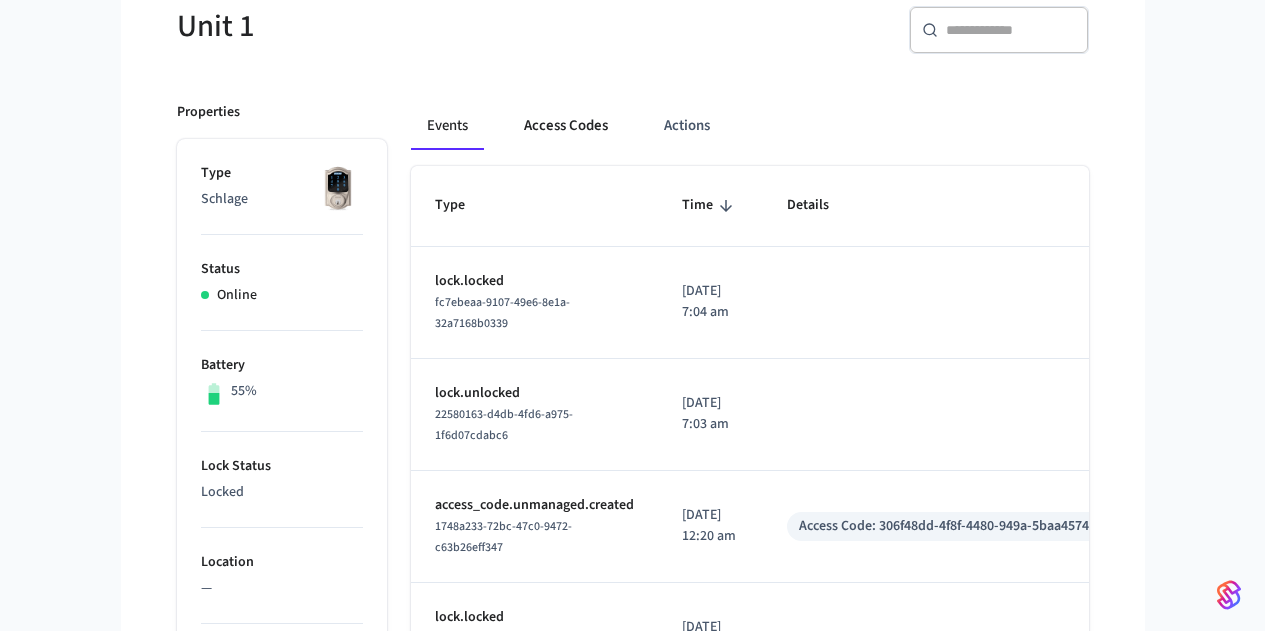 scroll, scrollTop: 0, scrollLeft: 0, axis: both 